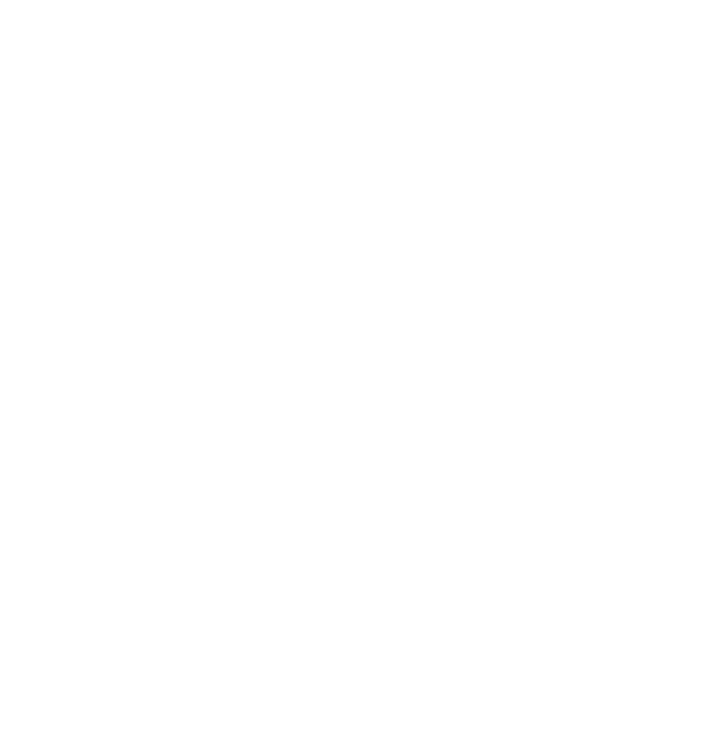 scroll, scrollTop: 0, scrollLeft: 0, axis: both 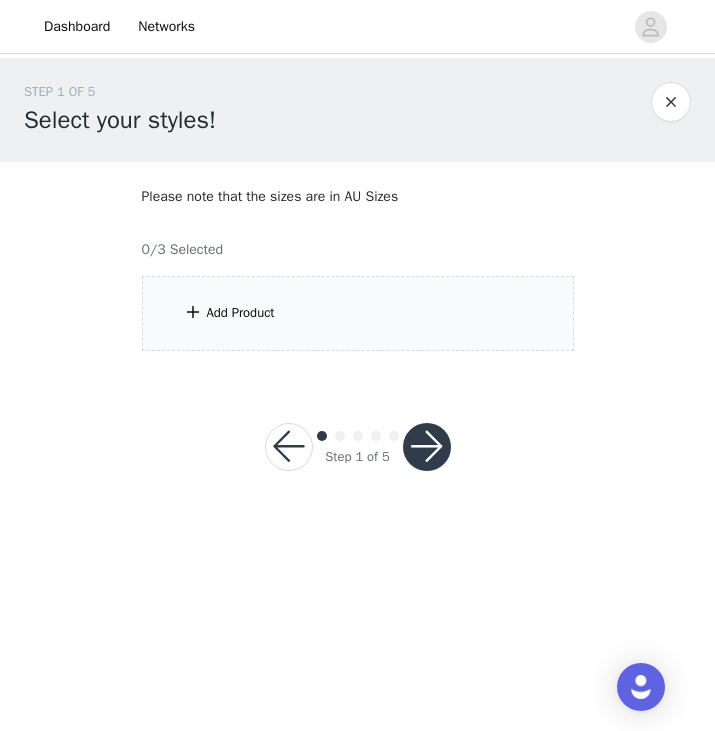 click on "Add Product" at bounding box center (241, 313) 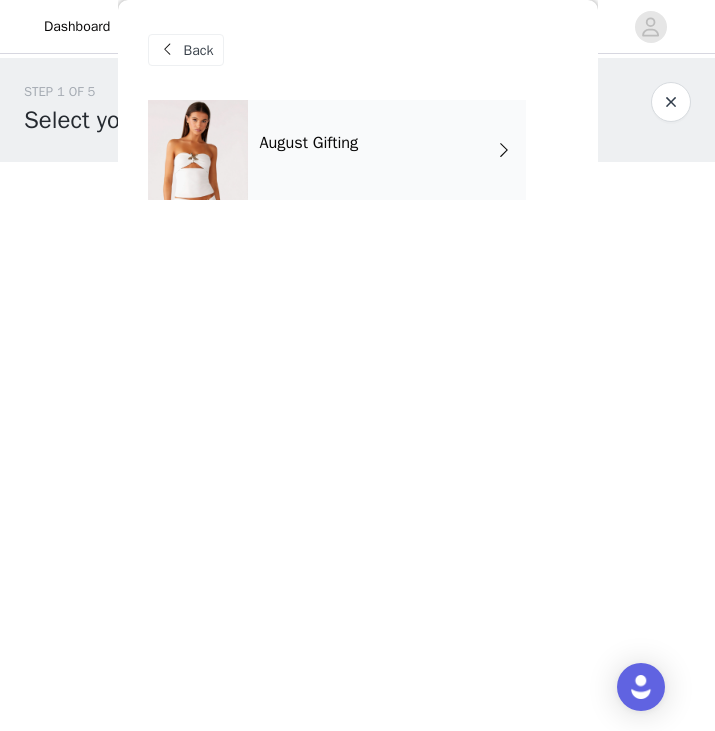 click on "Back" at bounding box center [358, 50] 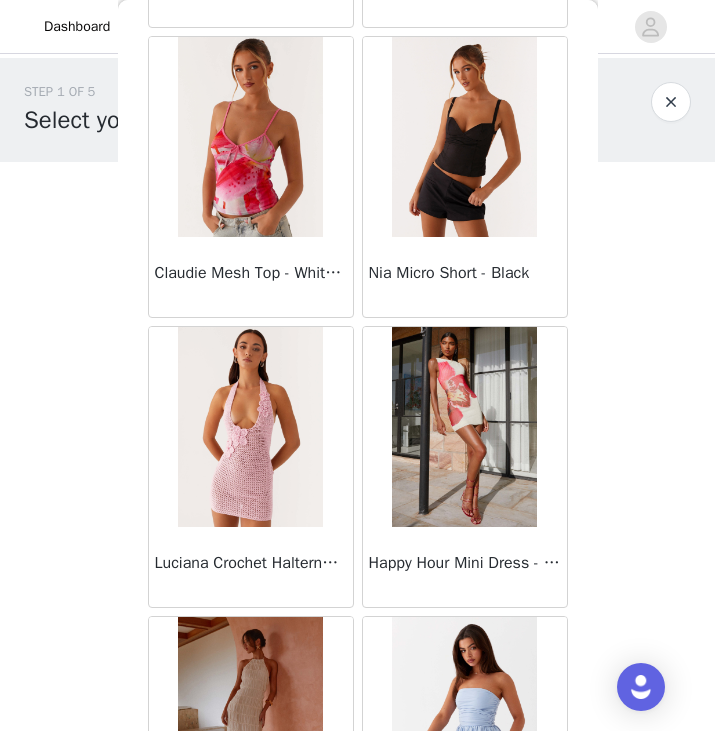 scroll, scrollTop: 2329, scrollLeft: 0, axis: vertical 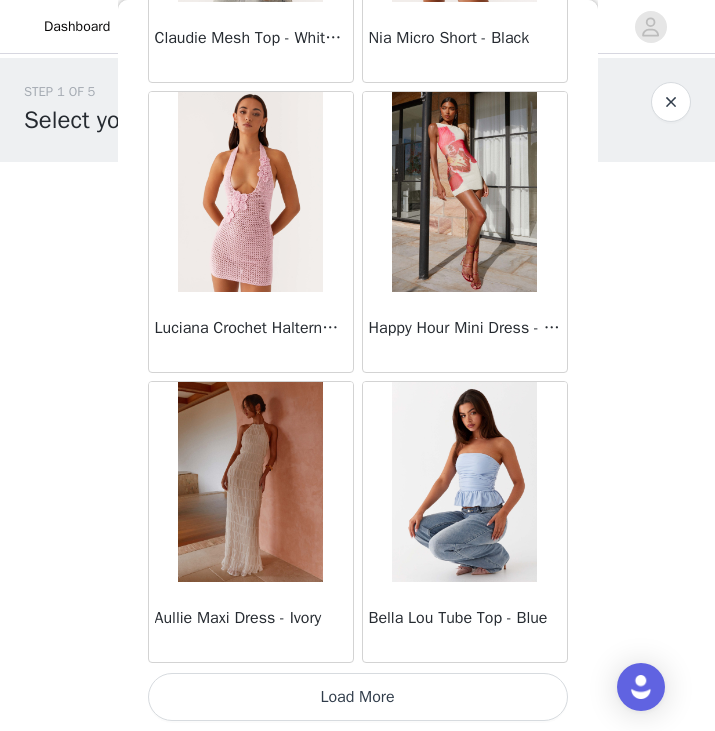 click on "Load More" at bounding box center [358, 697] 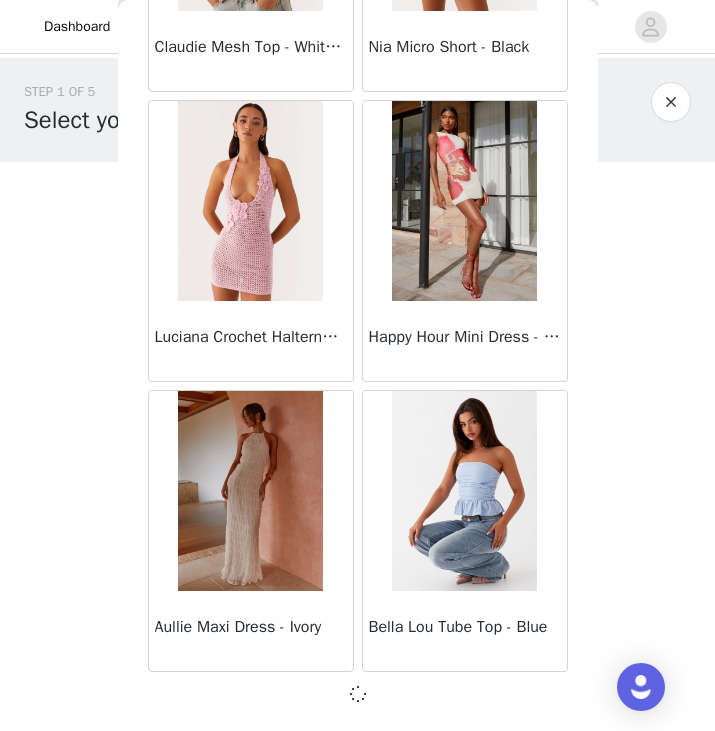 scroll, scrollTop: 2320, scrollLeft: 0, axis: vertical 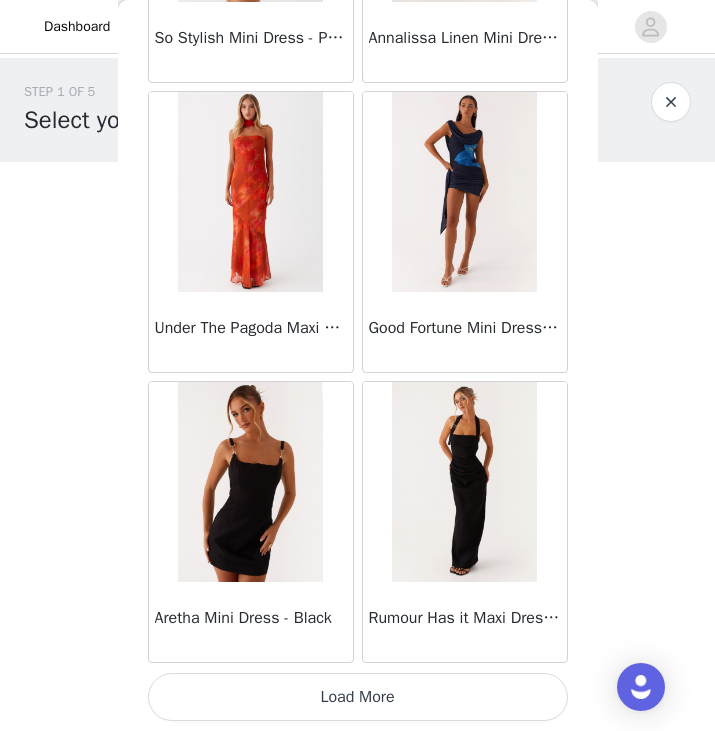 click on "Load More" at bounding box center (358, 697) 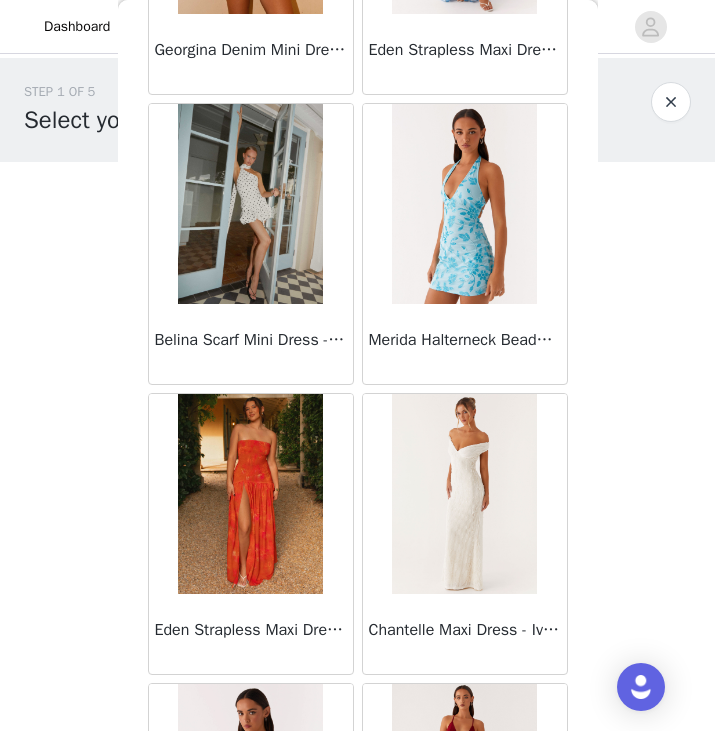 scroll, scrollTop: 8129, scrollLeft: 0, axis: vertical 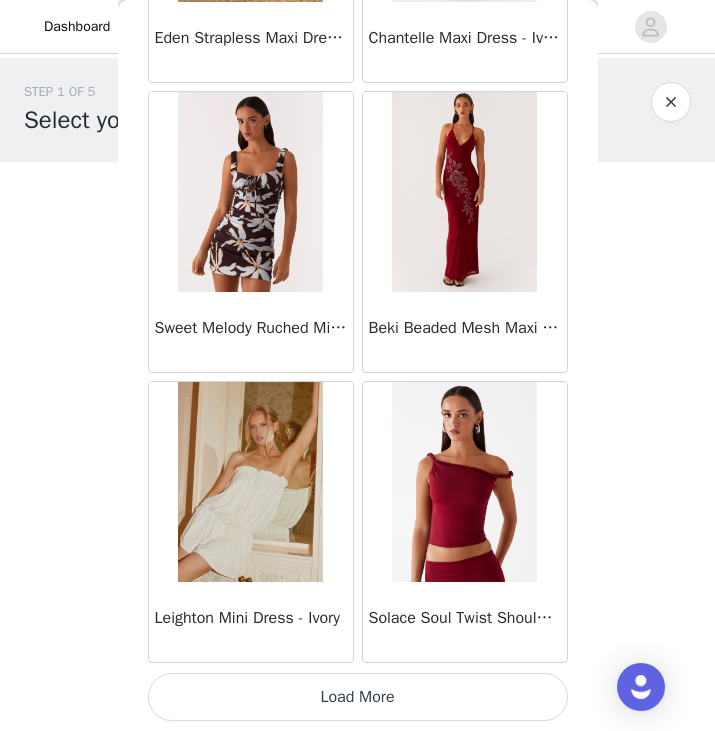 click on "Load More" at bounding box center [358, 697] 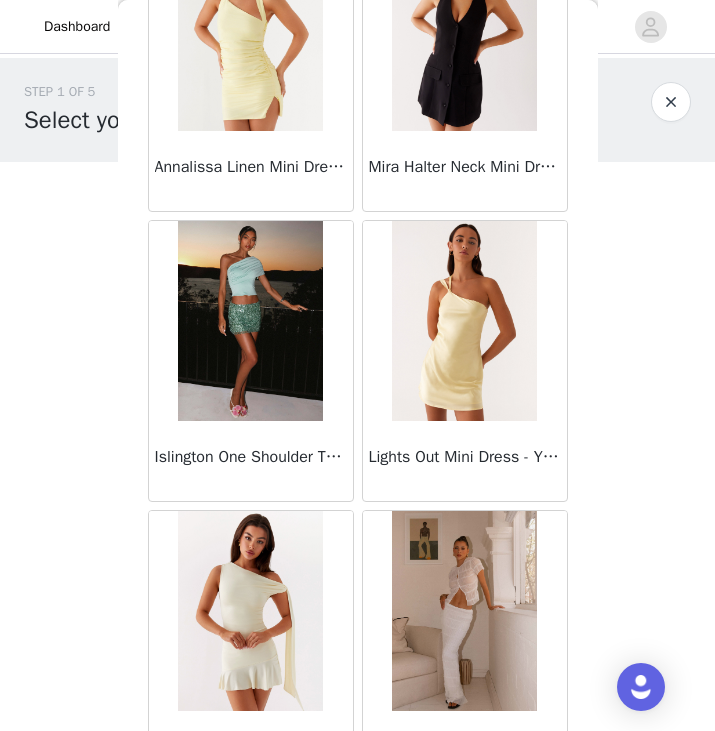 scroll, scrollTop: 11029, scrollLeft: 0, axis: vertical 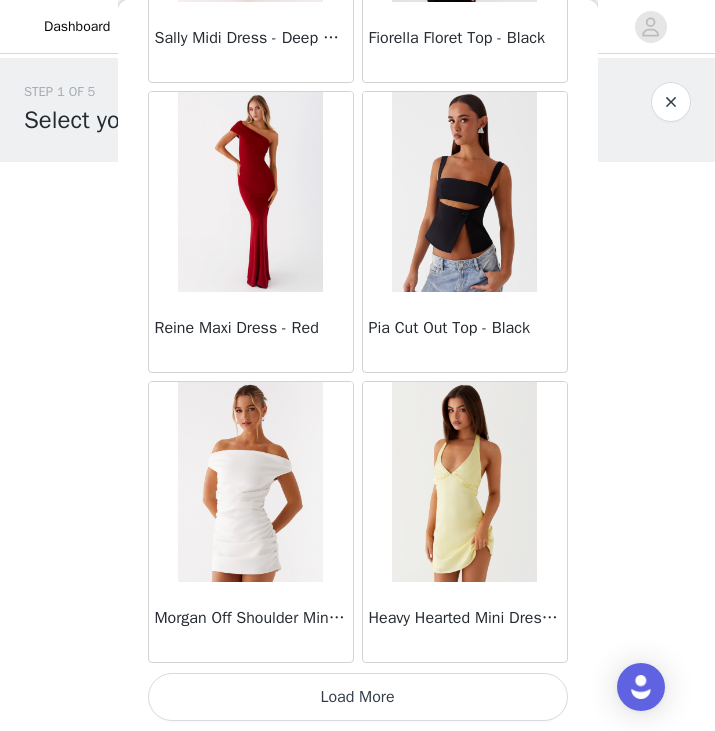 click on "Load More" at bounding box center (358, 697) 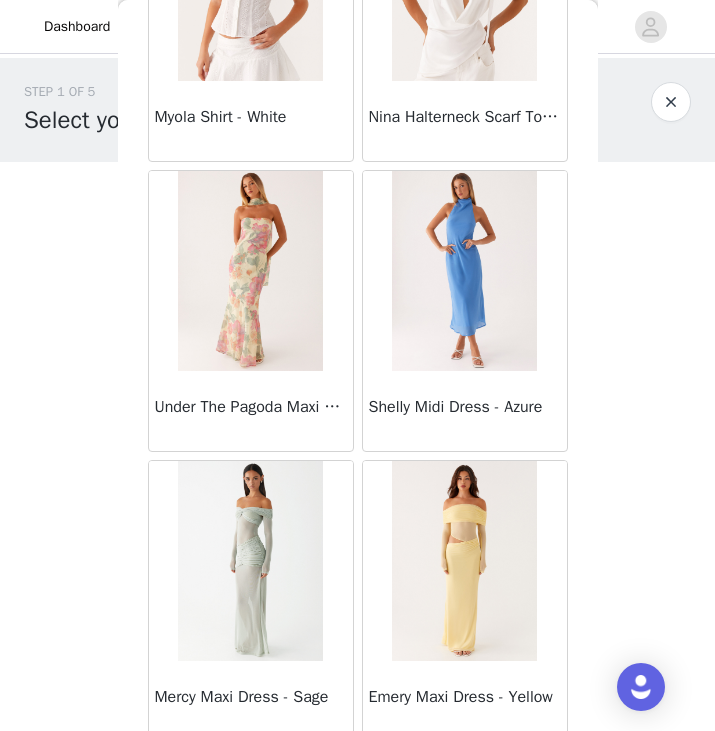 scroll, scrollTop: 13929, scrollLeft: 0, axis: vertical 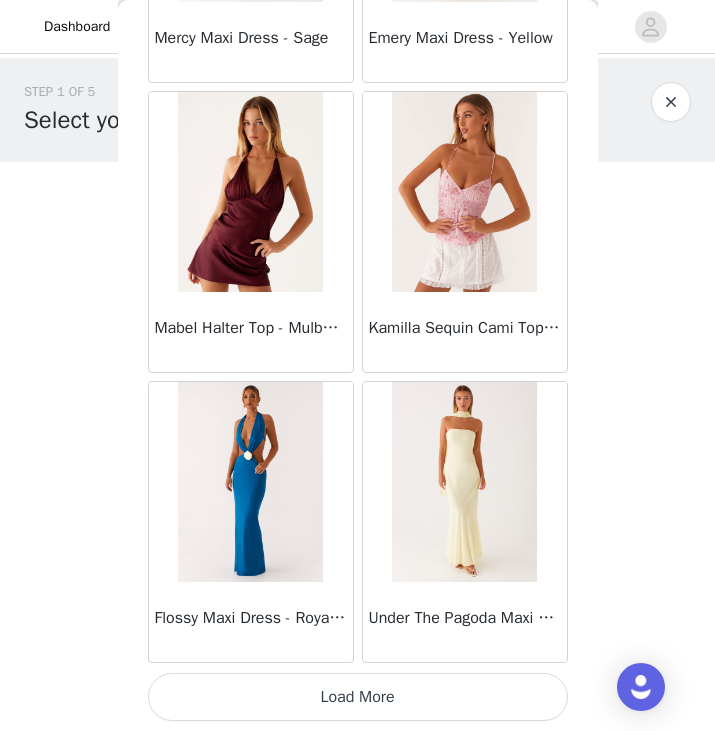 click on "Load More" at bounding box center (358, 697) 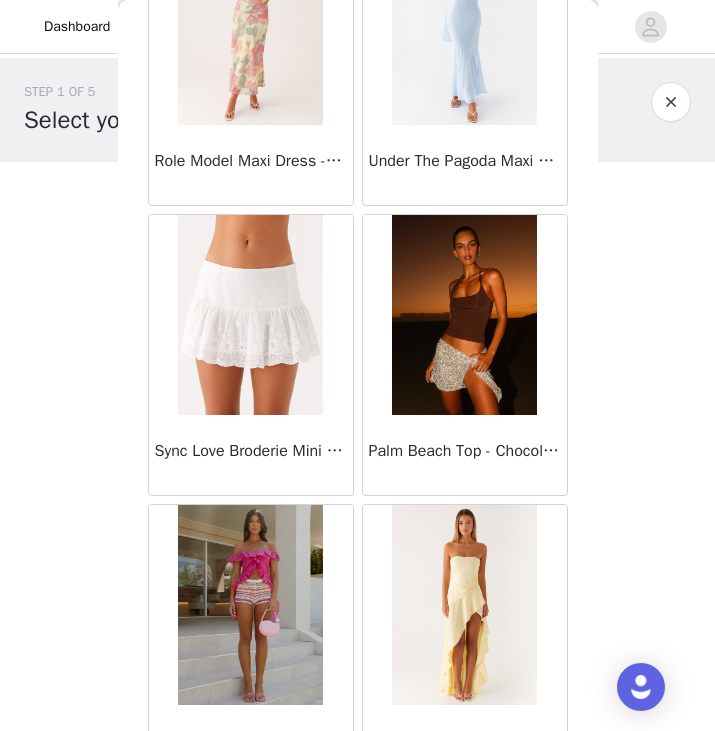 scroll, scrollTop: 16829, scrollLeft: 0, axis: vertical 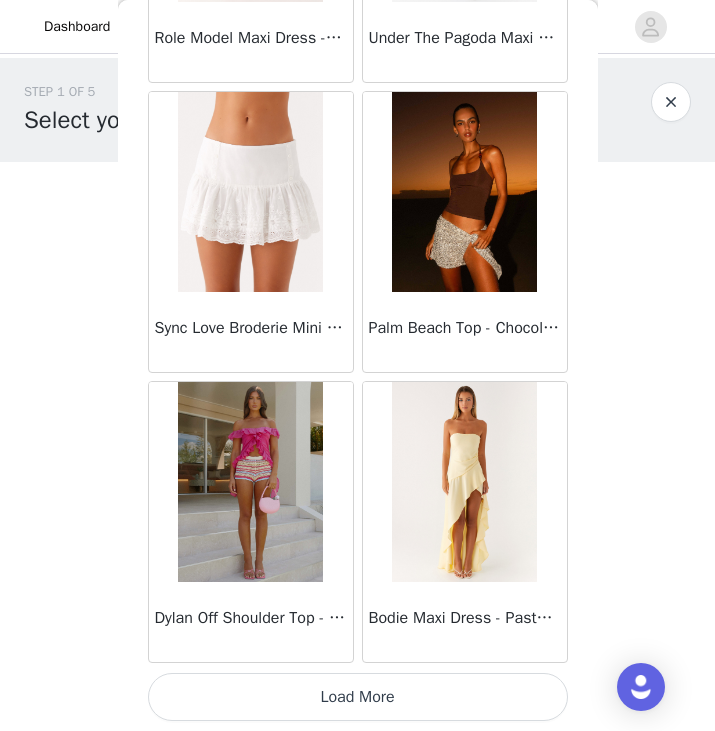 click on "Load More" at bounding box center [358, 697] 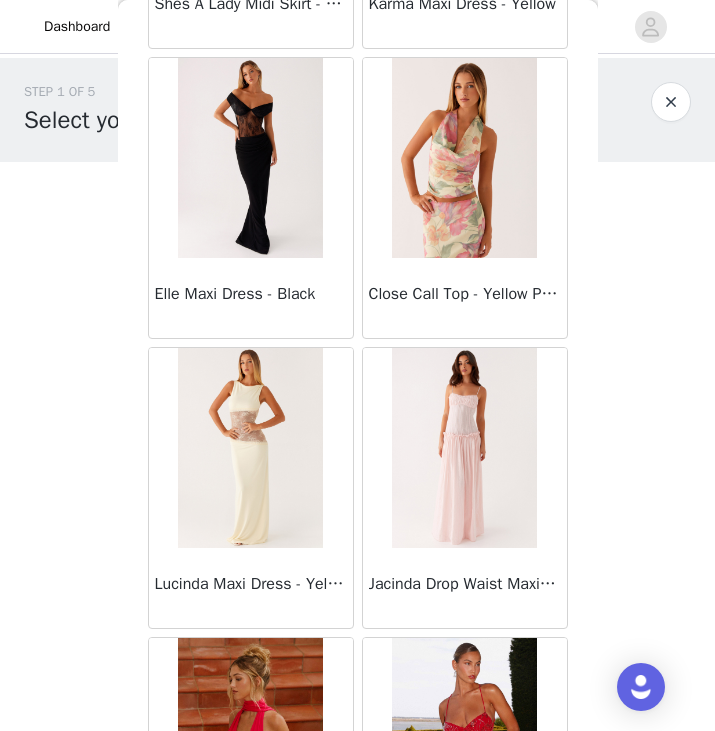 scroll, scrollTop: 19729, scrollLeft: 0, axis: vertical 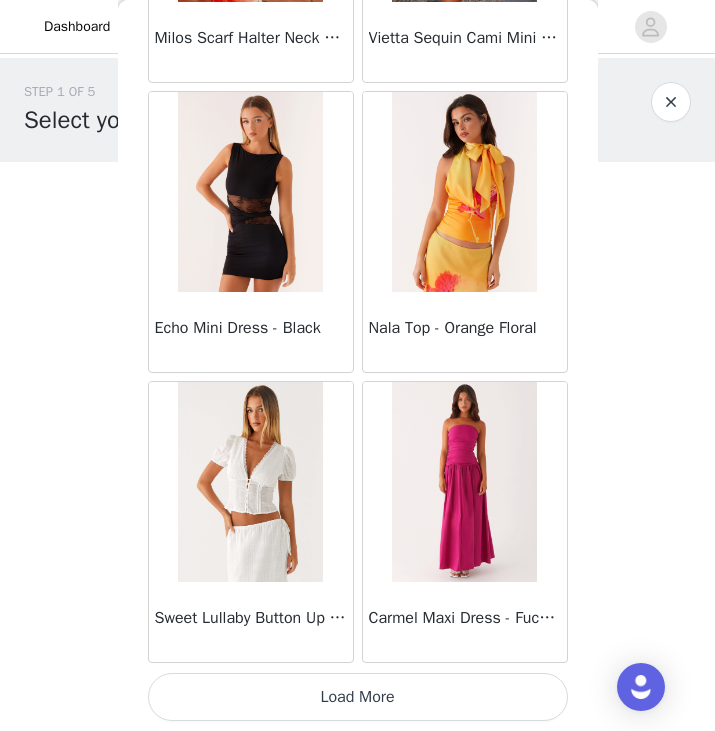 click on "Load More" at bounding box center (358, 697) 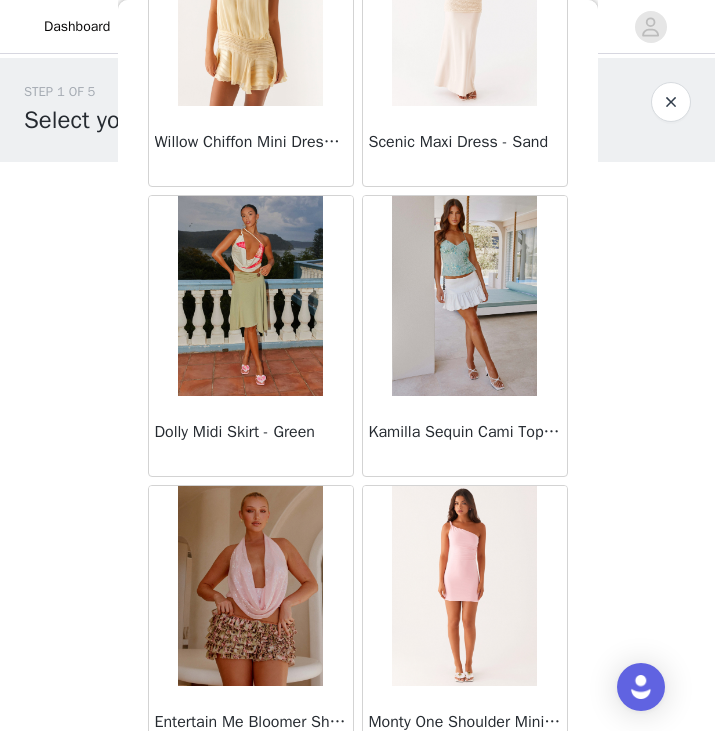 scroll, scrollTop: 22629, scrollLeft: 0, axis: vertical 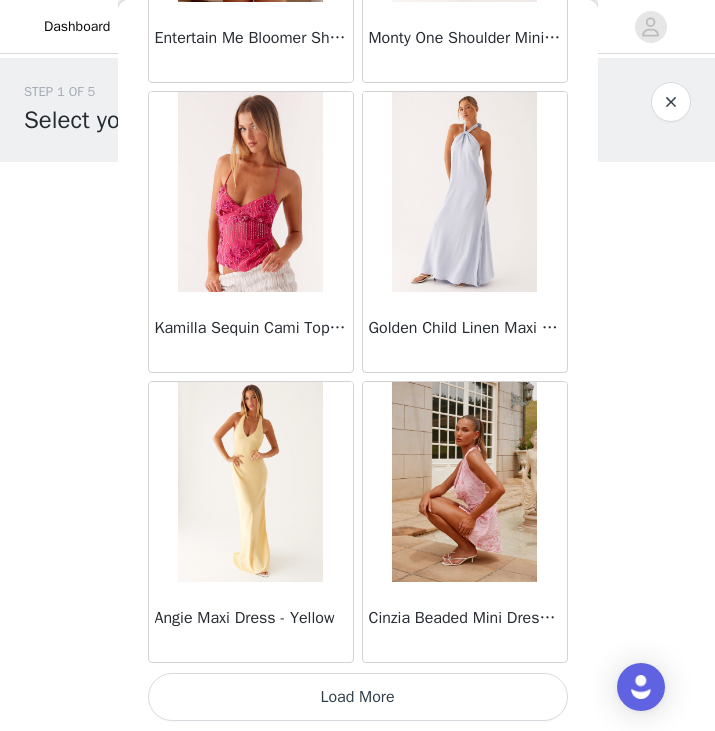 click on "Load More" at bounding box center [358, 697] 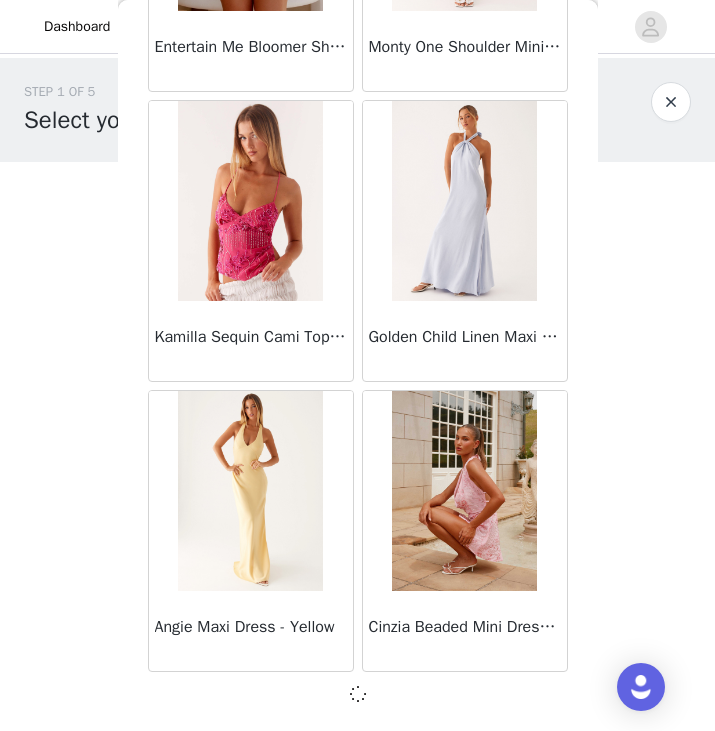 scroll, scrollTop: 22620, scrollLeft: 0, axis: vertical 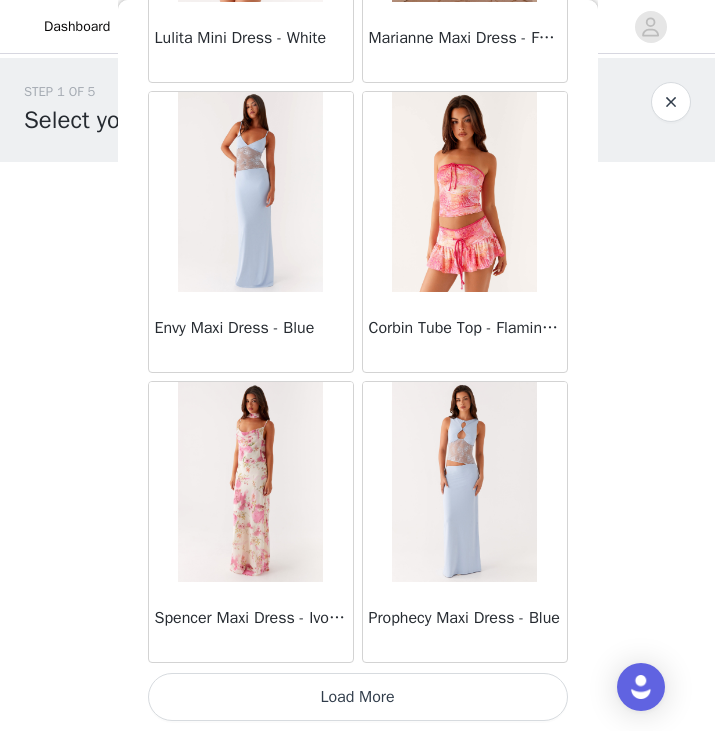 click on "Load More" at bounding box center [358, 697] 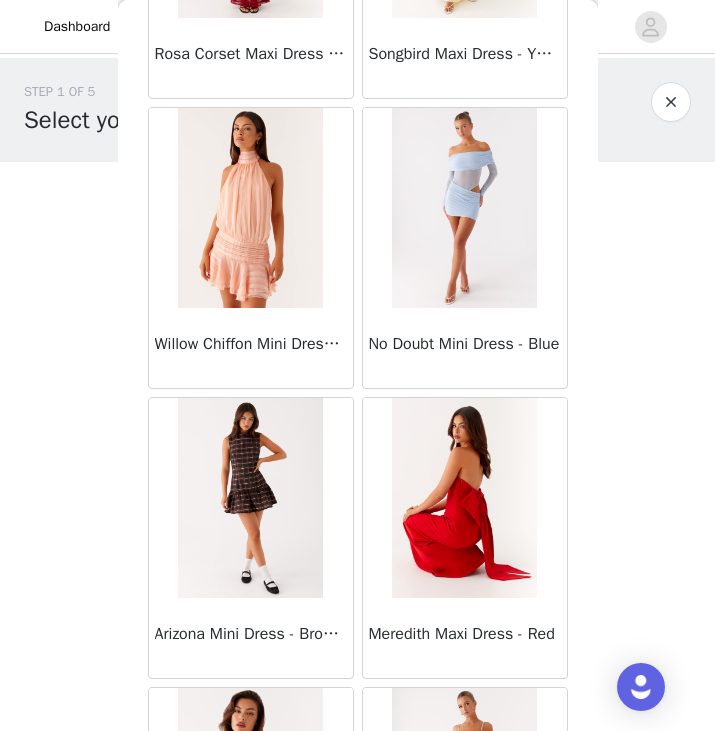 scroll, scrollTop: 28429, scrollLeft: 0, axis: vertical 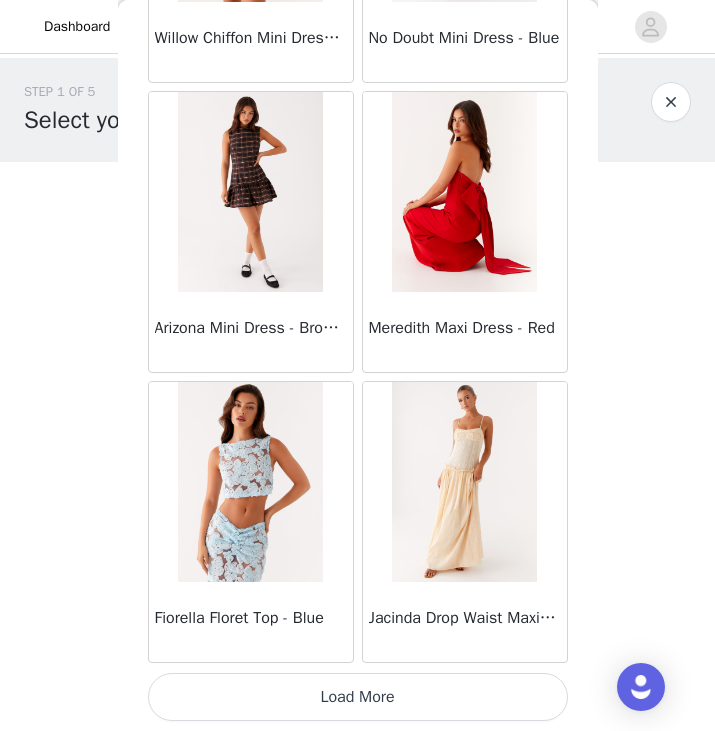 click on "Load More" at bounding box center (358, 697) 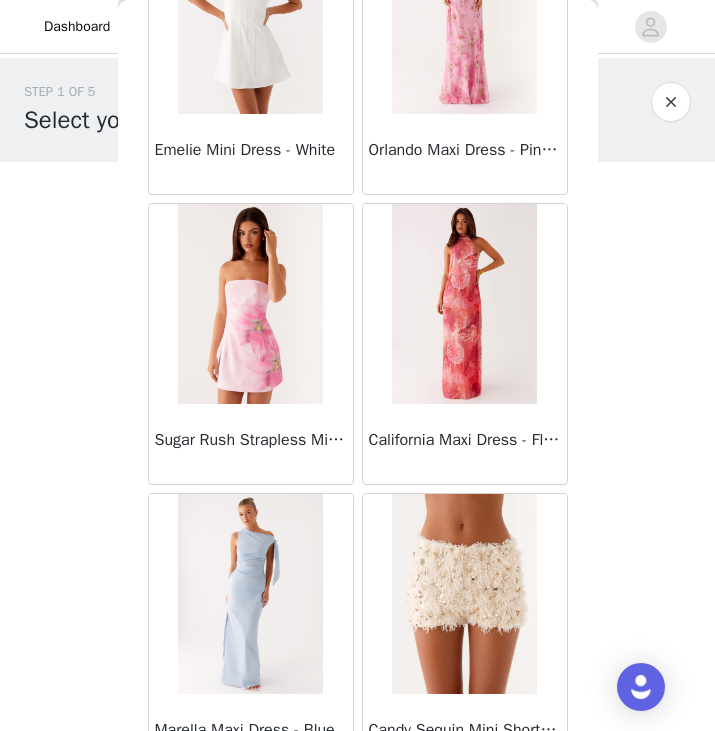 scroll, scrollTop: 31329, scrollLeft: 0, axis: vertical 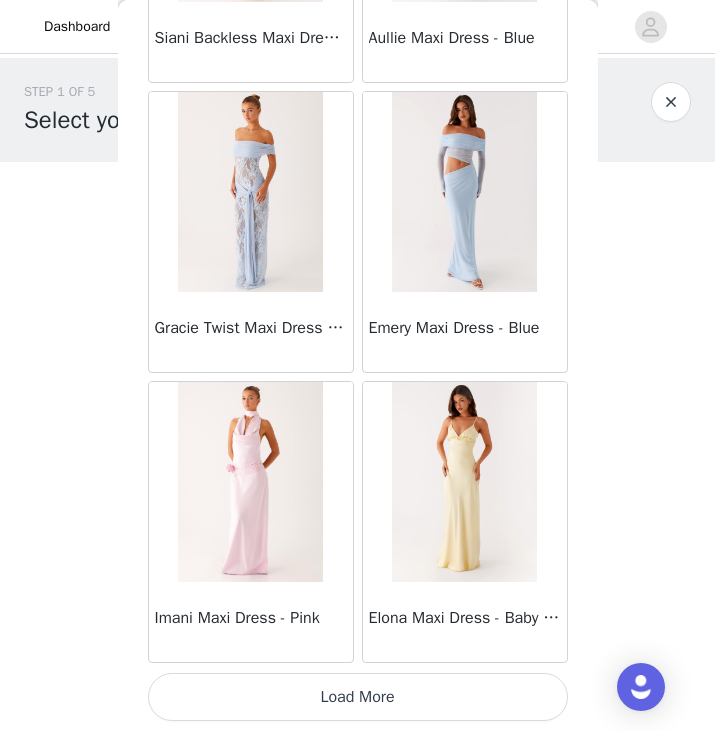 click on "Load More" at bounding box center (358, 697) 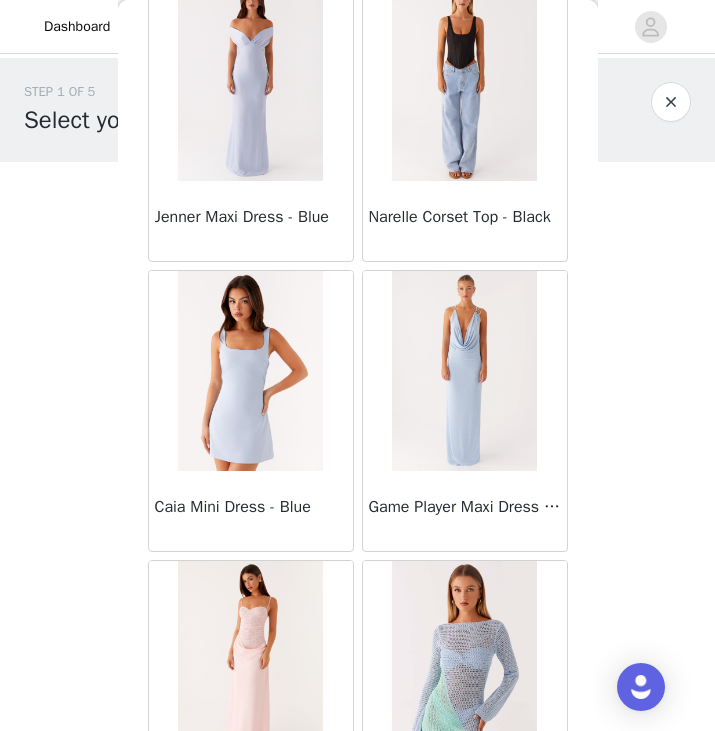 scroll, scrollTop: 34229, scrollLeft: 0, axis: vertical 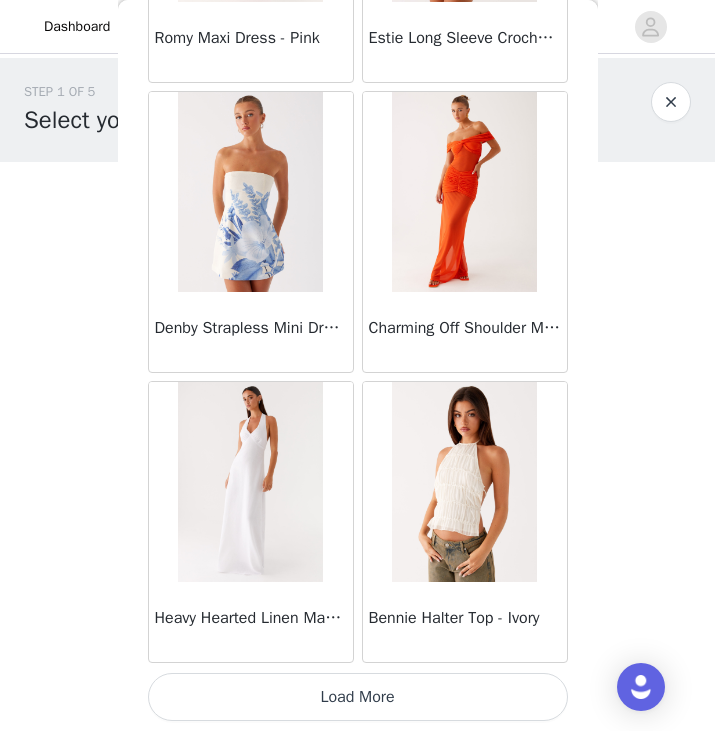 click on "Load More" at bounding box center (358, 697) 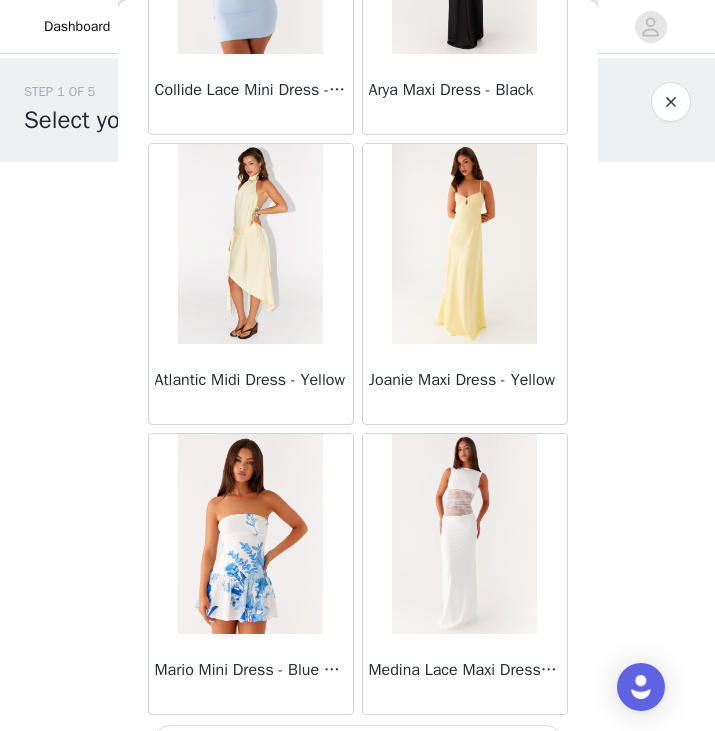 scroll, scrollTop: 37129, scrollLeft: 0, axis: vertical 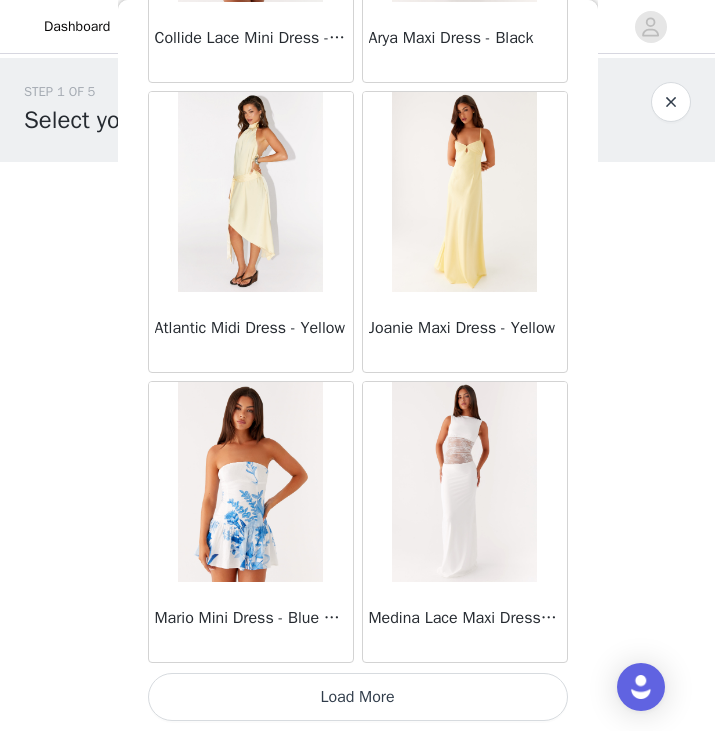 click on "Load More" at bounding box center [358, 697] 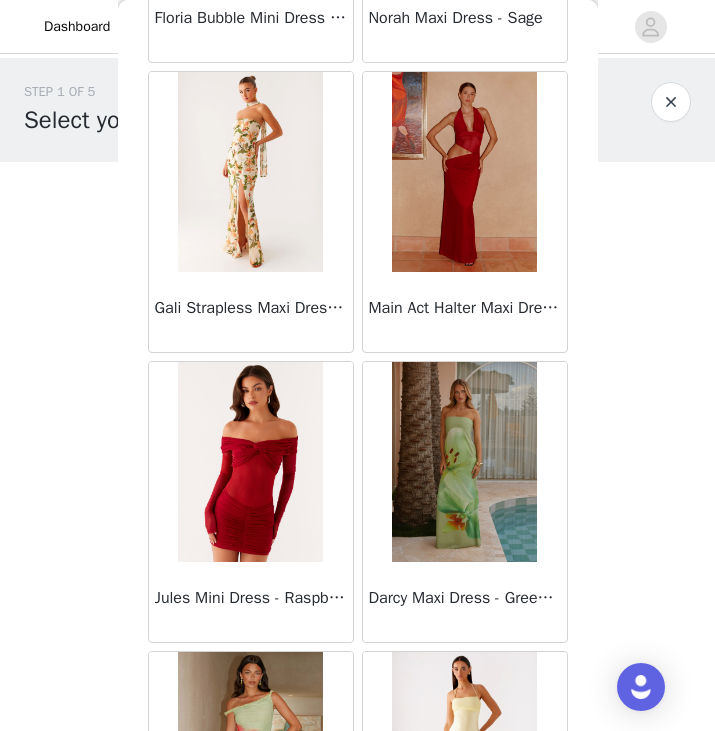 scroll, scrollTop: 40029, scrollLeft: 0, axis: vertical 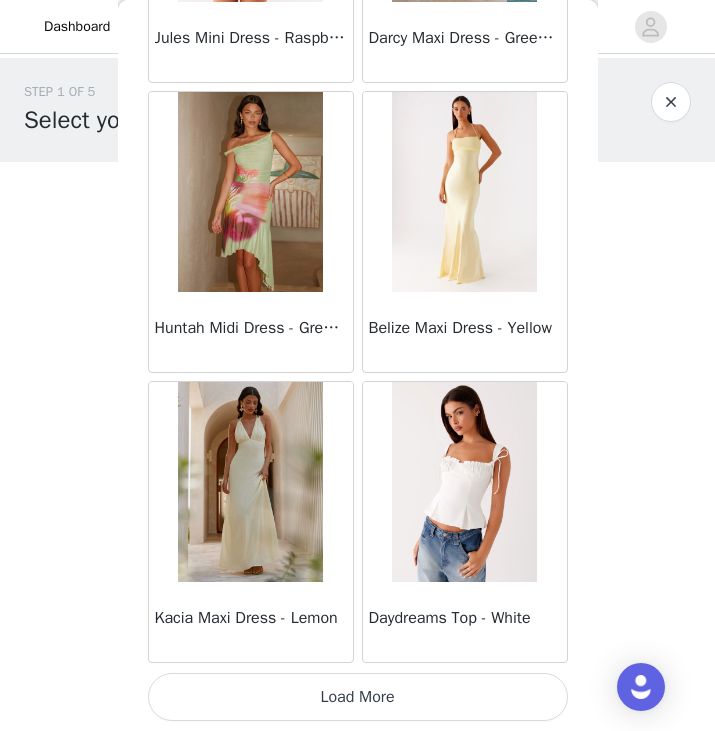 click on "Load More" at bounding box center [358, 697] 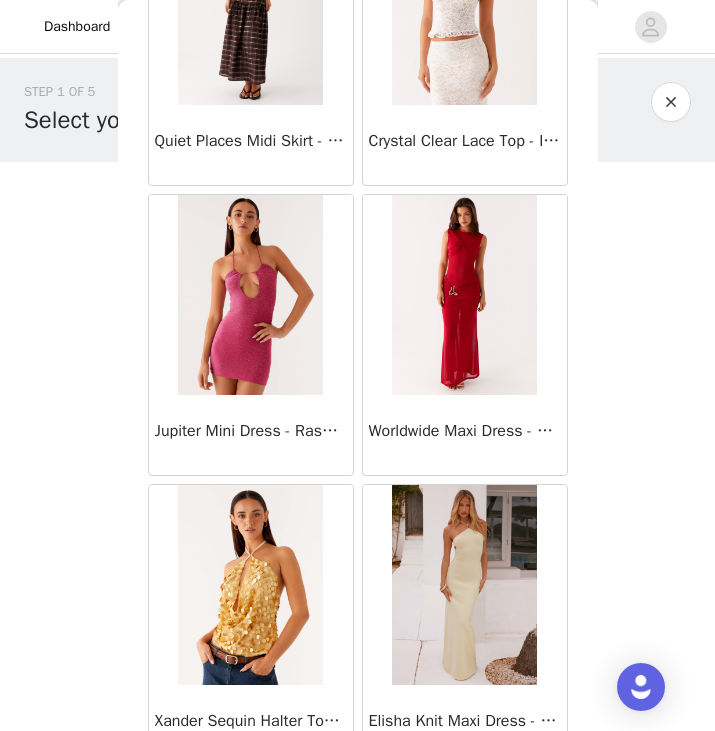 scroll, scrollTop: 42929, scrollLeft: 0, axis: vertical 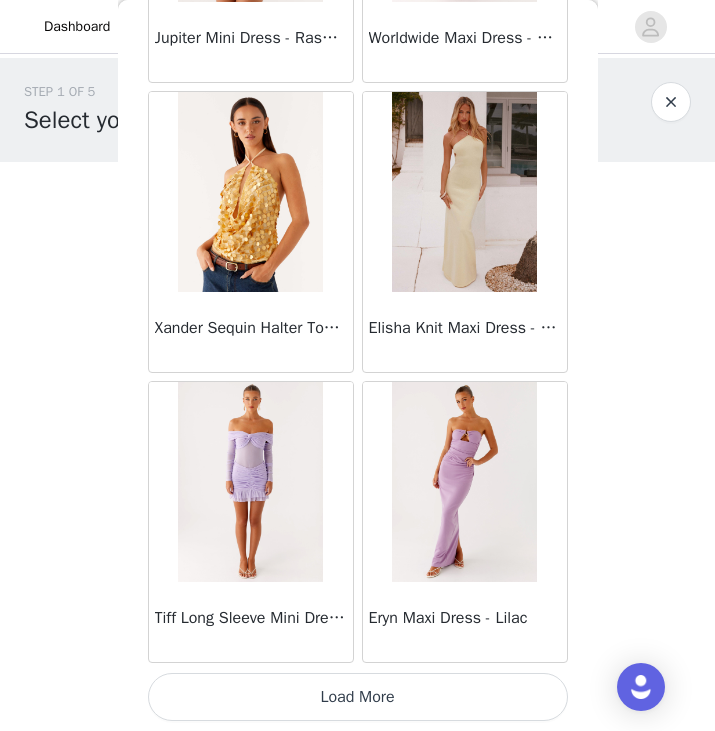 click on "Load More" at bounding box center (358, 697) 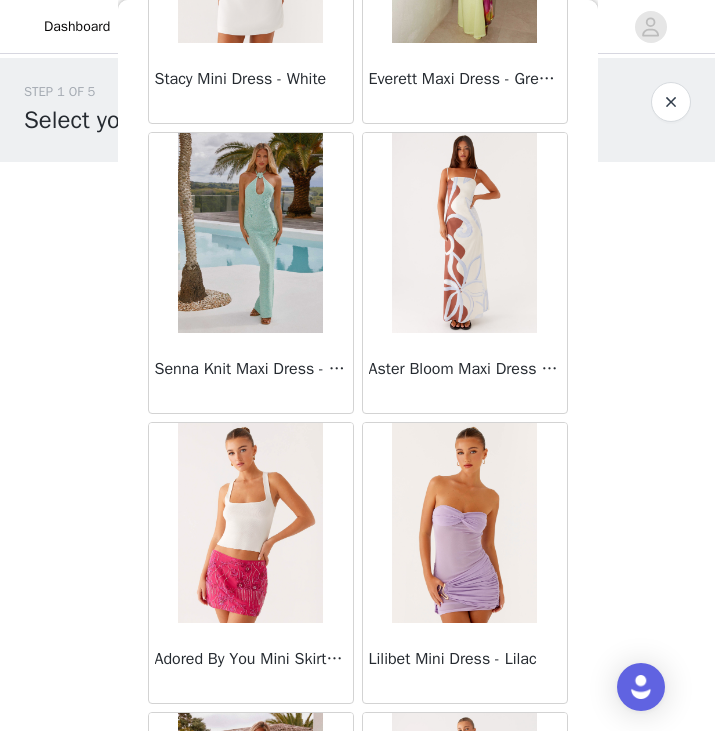 scroll, scrollTop: 45829, scrollLeft: 0, axis: vertical 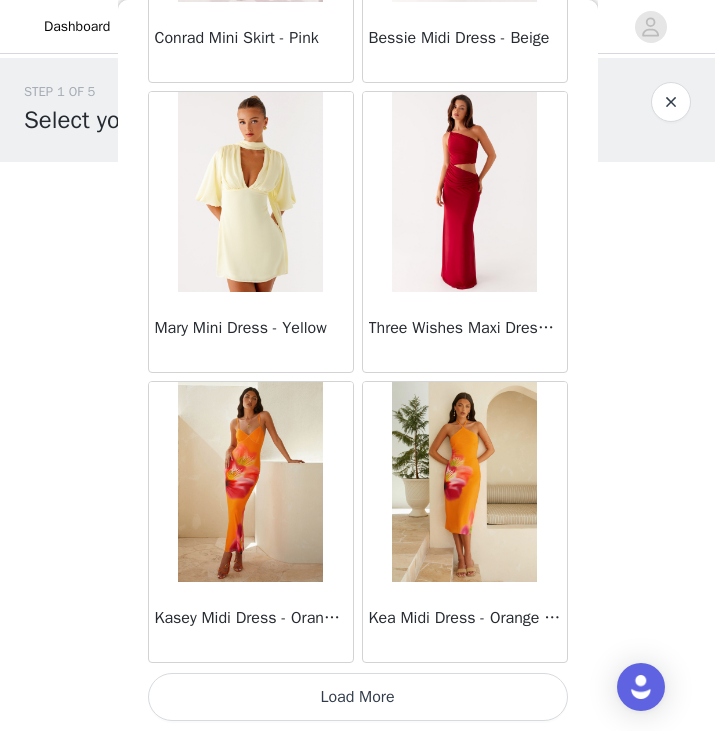 click on "Load More" at bounding box center [358, 697] 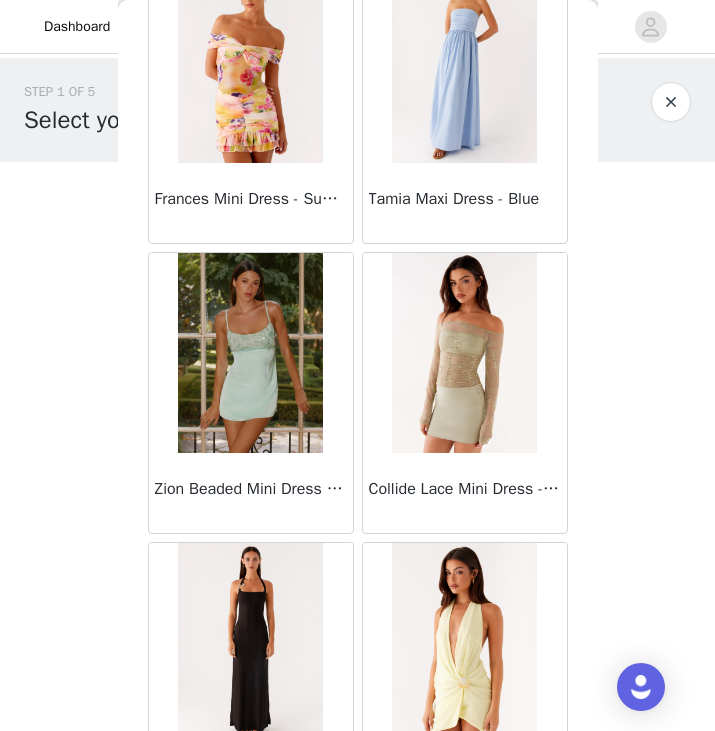 scroll, scrollTop: 48729, scrollLeft: 0, axis: vertical 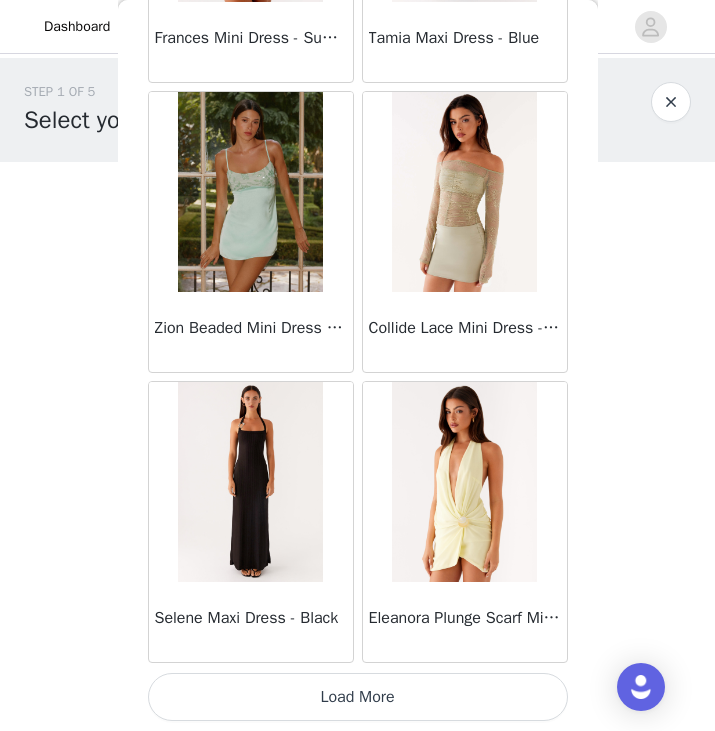 click on "Load More" at bounding box center [358, 697] 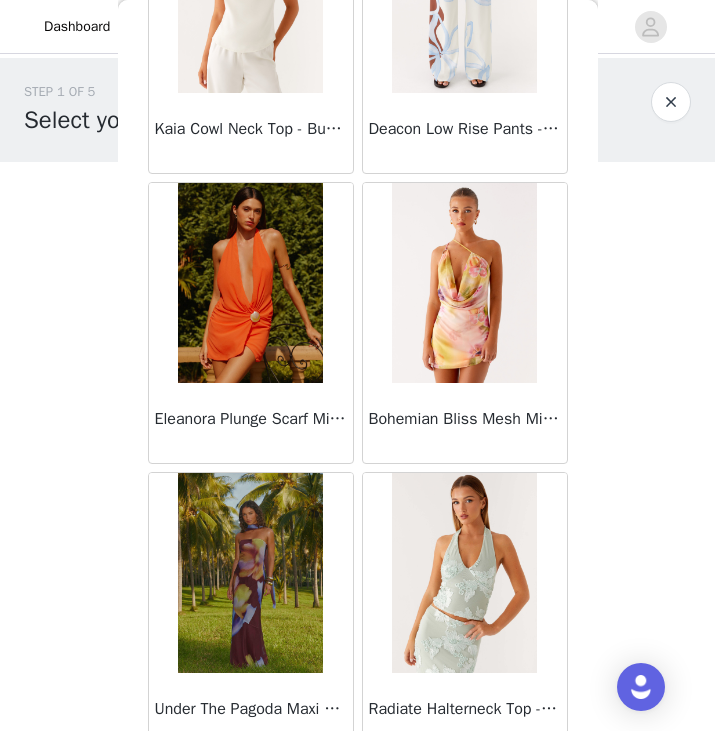 scroll, scrollTop: 51629, scrollLeft: 0, axis: vertical 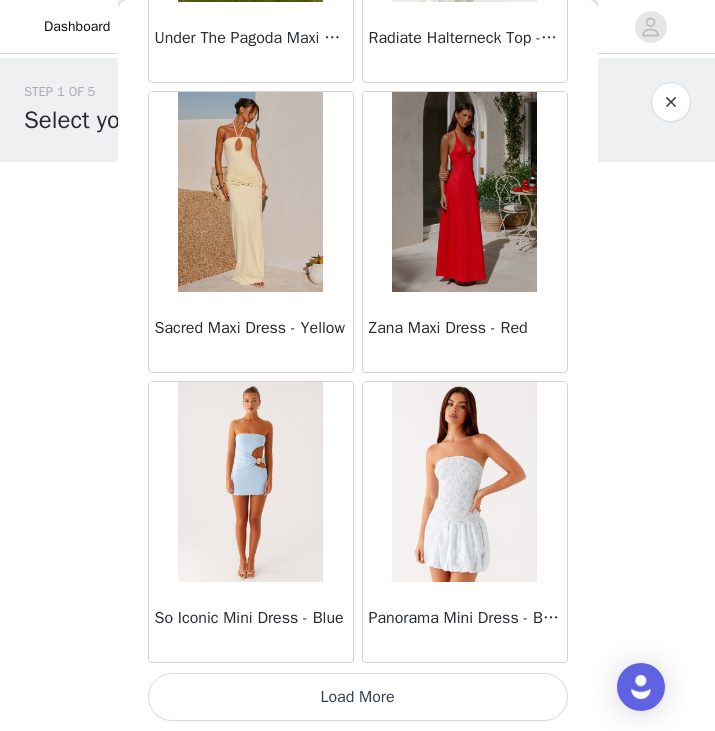 click on "Load More" at bounding box center (358, 697) 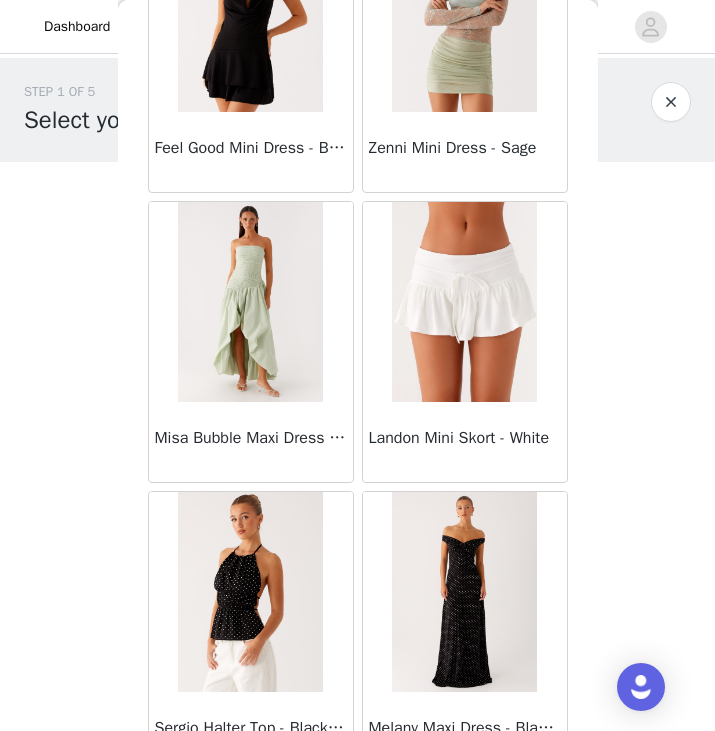 scroll, scrollTop: 54529, scrollLeft: 0, axis: vertical 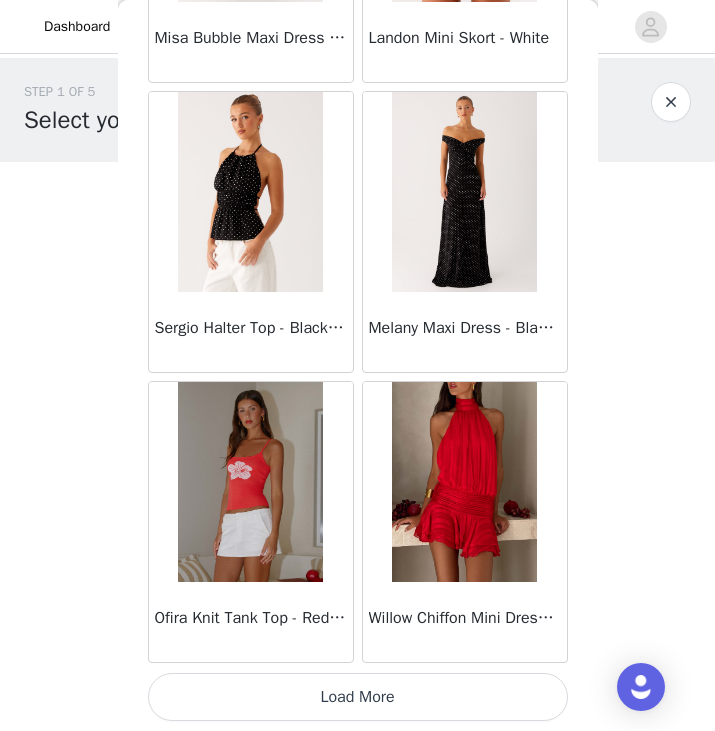 click on "Load More" at bounding box center [358, 697] 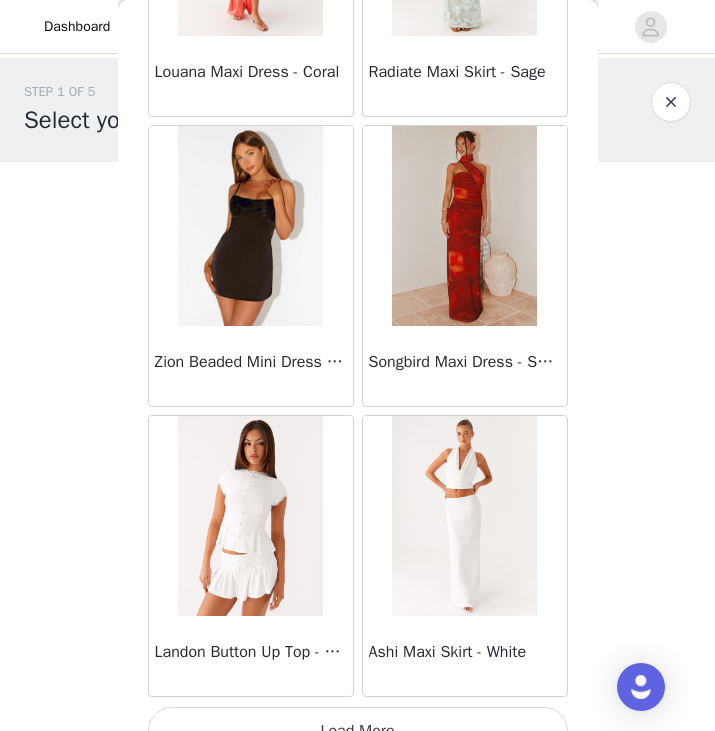 scroll, scrollTop: 57429, scrollLeft: 0, axis: vertical 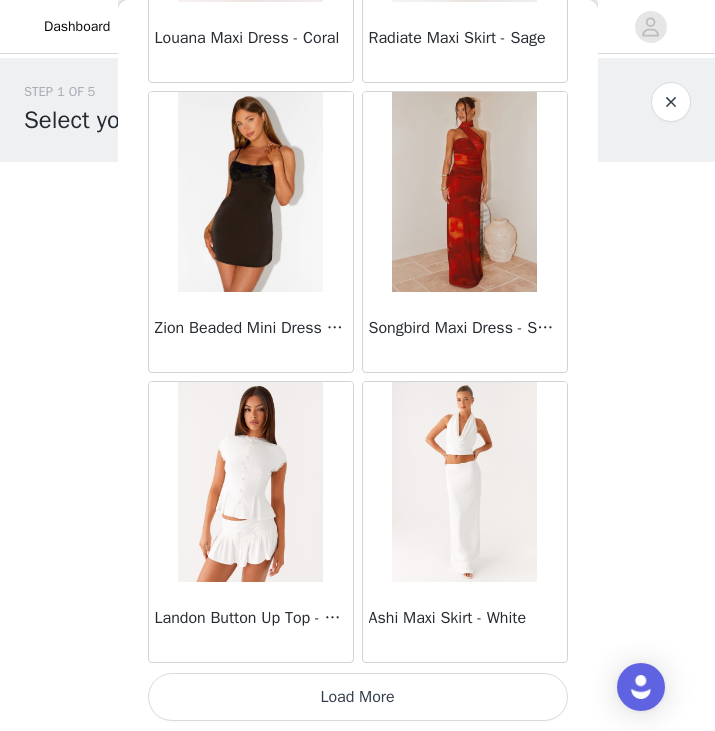 click on "Load More" at bounding box center (358, 697) 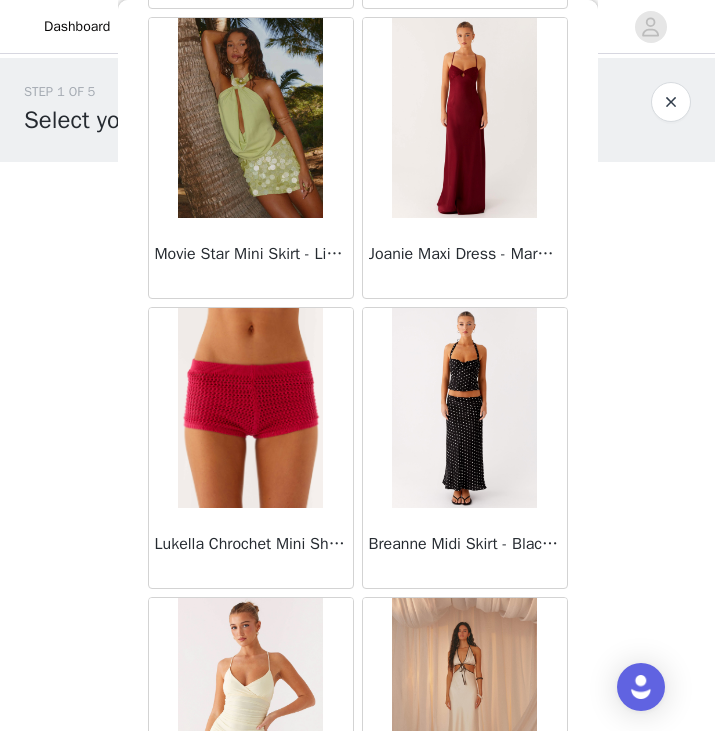 scroll, scrollTop: 60329, scrollLeft: 0, axis: vertical 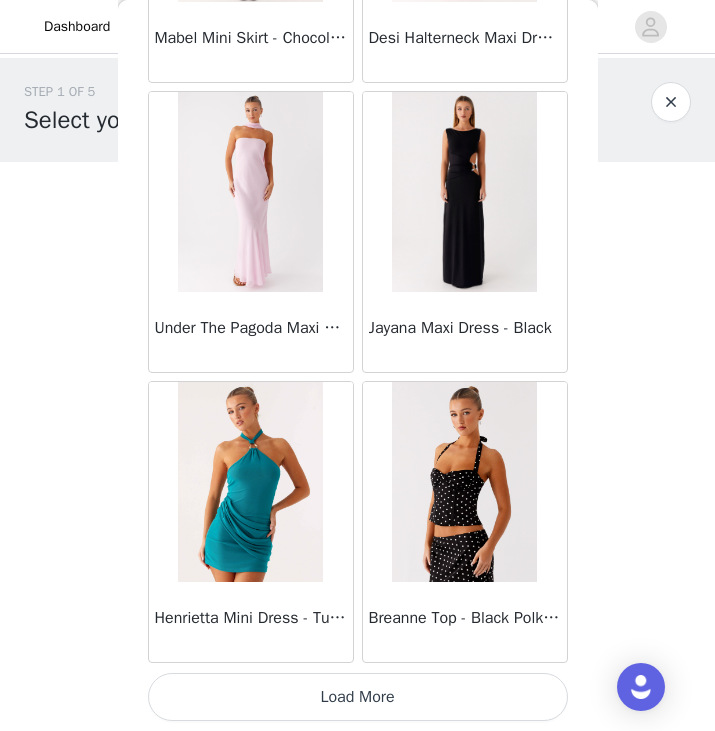 click on "Load More" at bounding box center [358, 697] 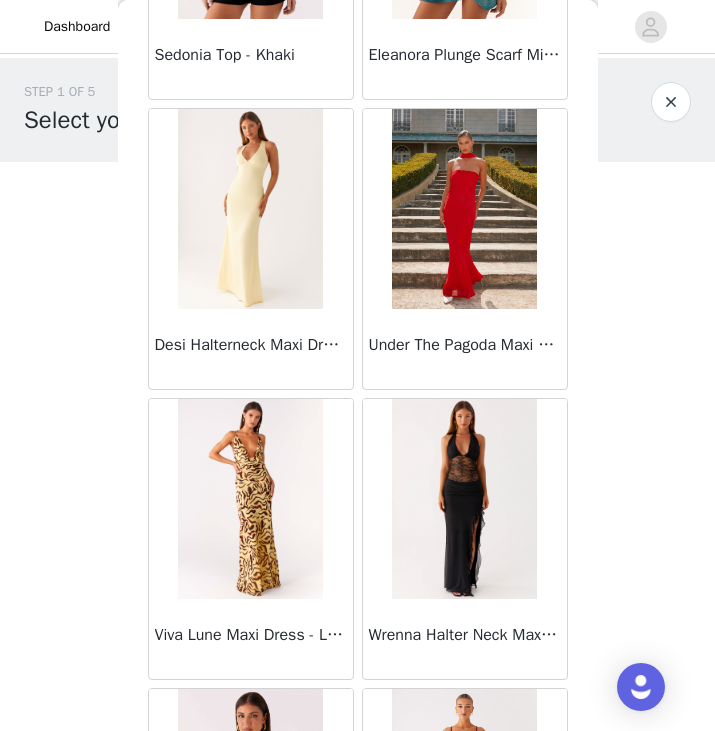 scroll, scrollTop: 63229, scrollLeft: 0, axis: vertical 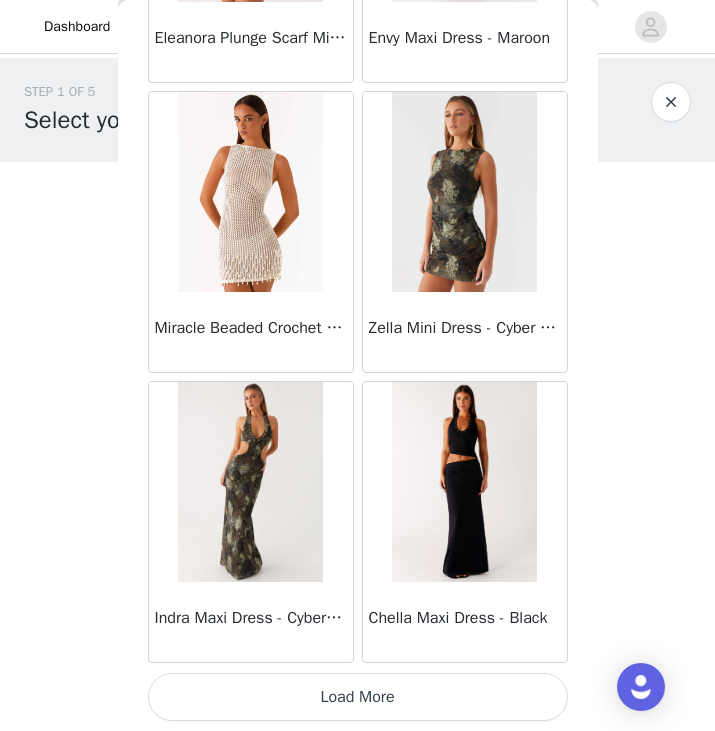click on "Load More" at bounding box center (358, 697) 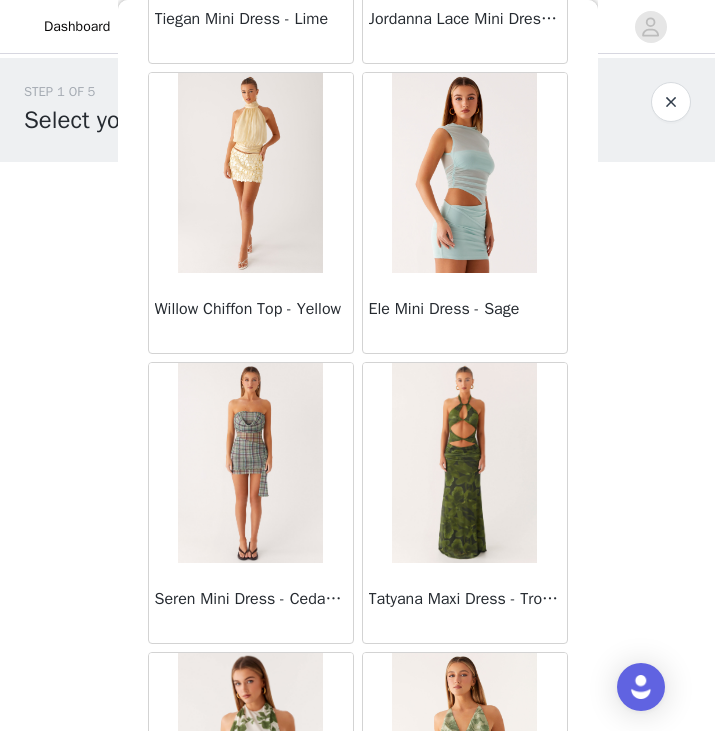 scroll, scrollTop: 66129, scrollLeft: 0, axis: vertical 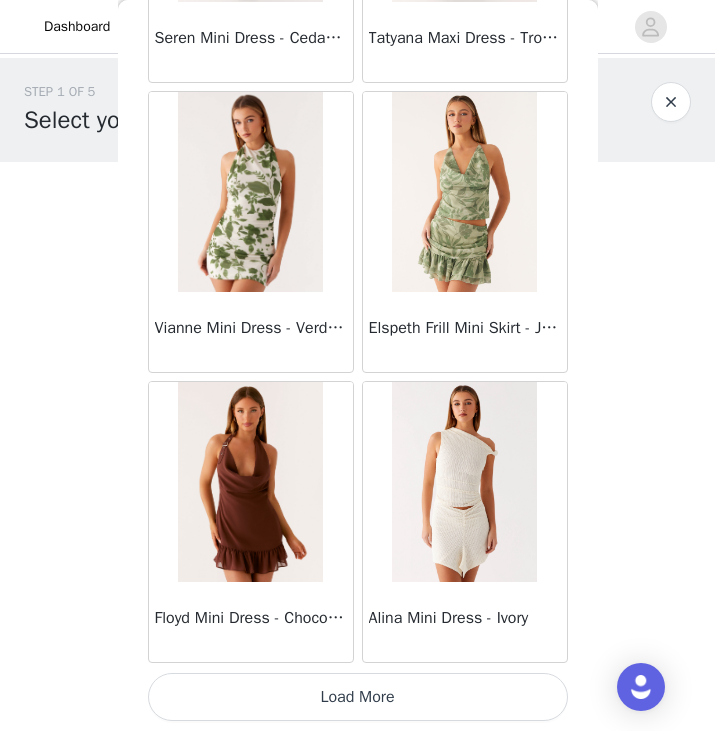 click on "Load More" at bounding box center [358, 697] 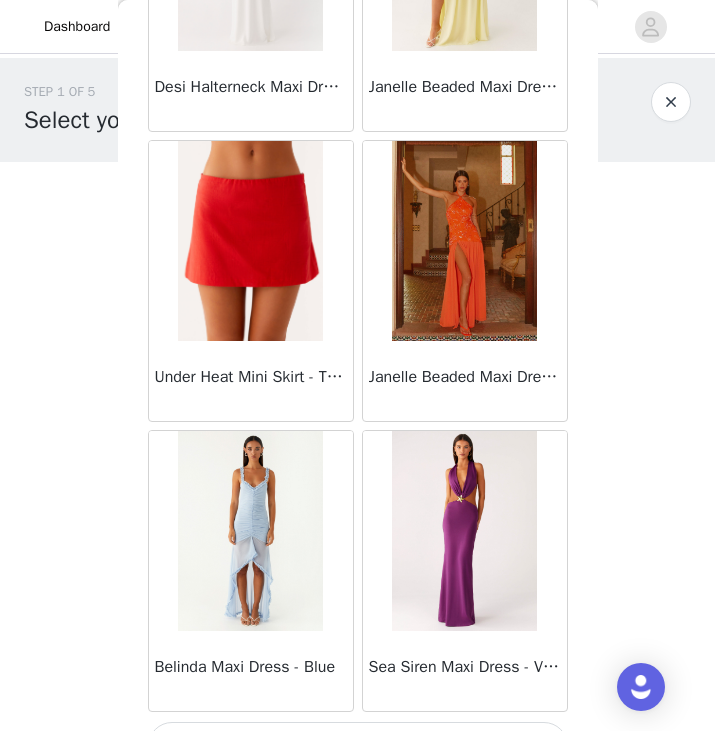 scroll, scrollTop: 69029, scrollLeft: 0, axis: vertical 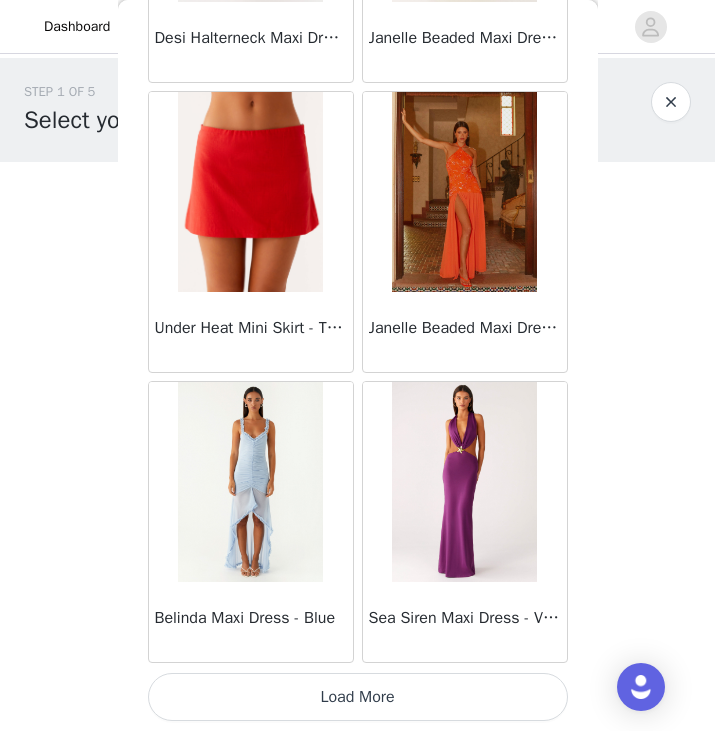 click on "Load More" at bounding box center [358, 697] 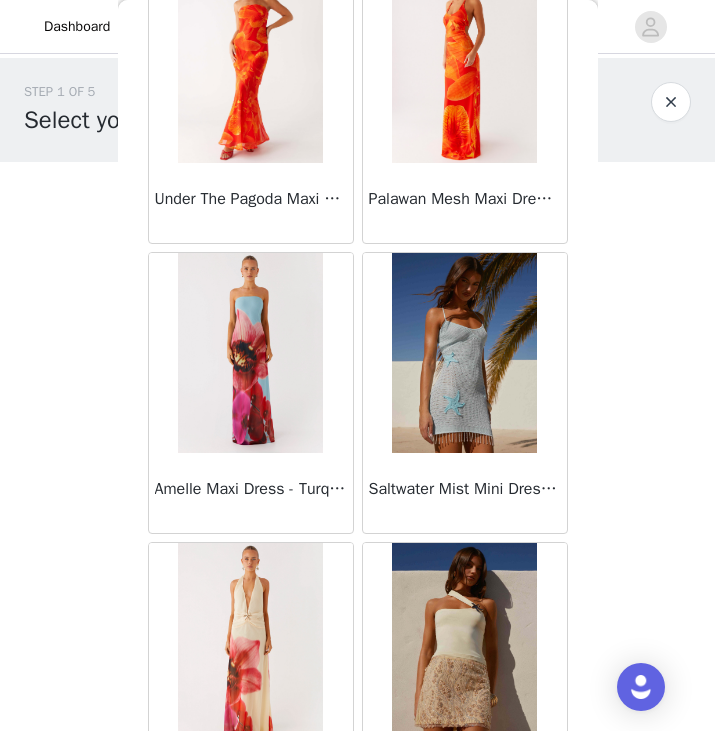 scroll, scrollTop: 71929, scrollLeft: 0, axis: vertical 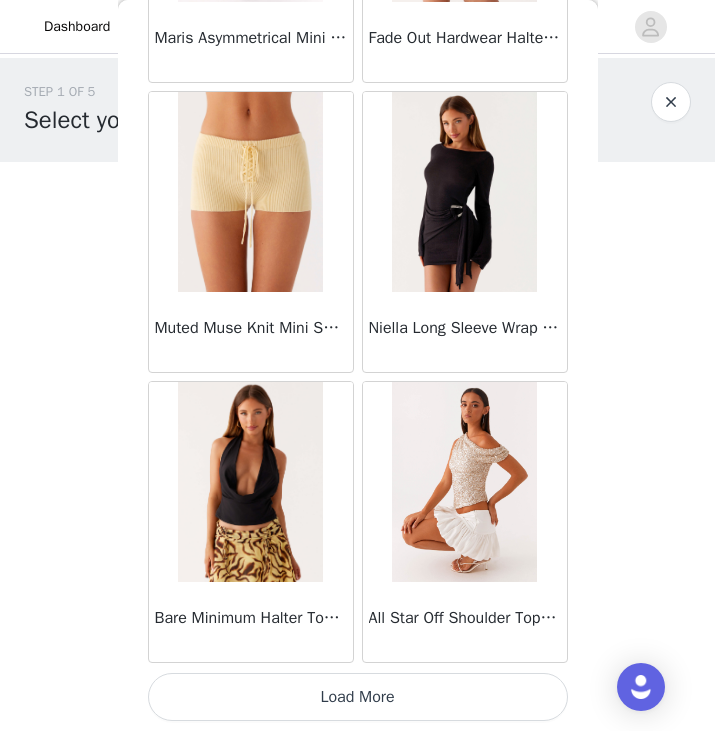 click on "Load More" at bounding box center (358, 697) 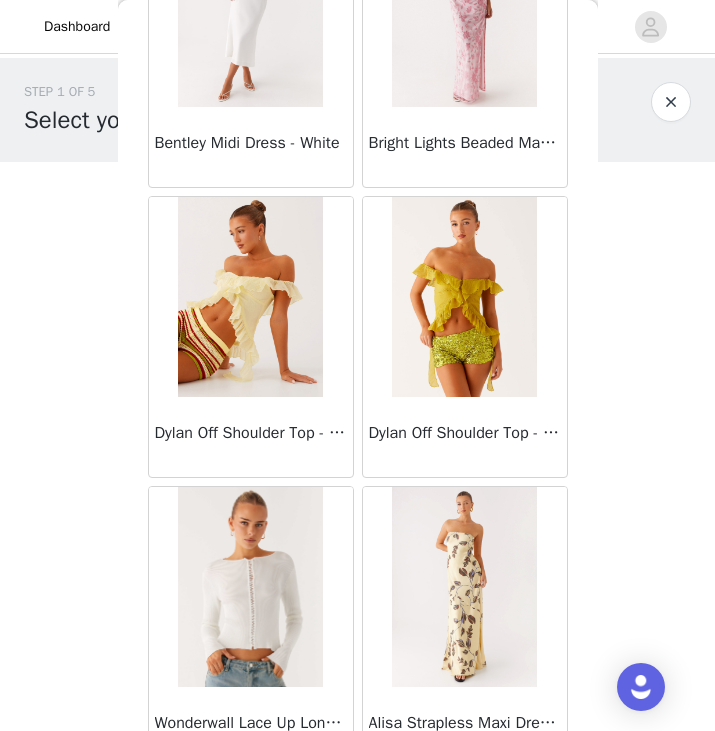 scroll, scrollTop: 74829, scrollLeft: 0, axis: vertical 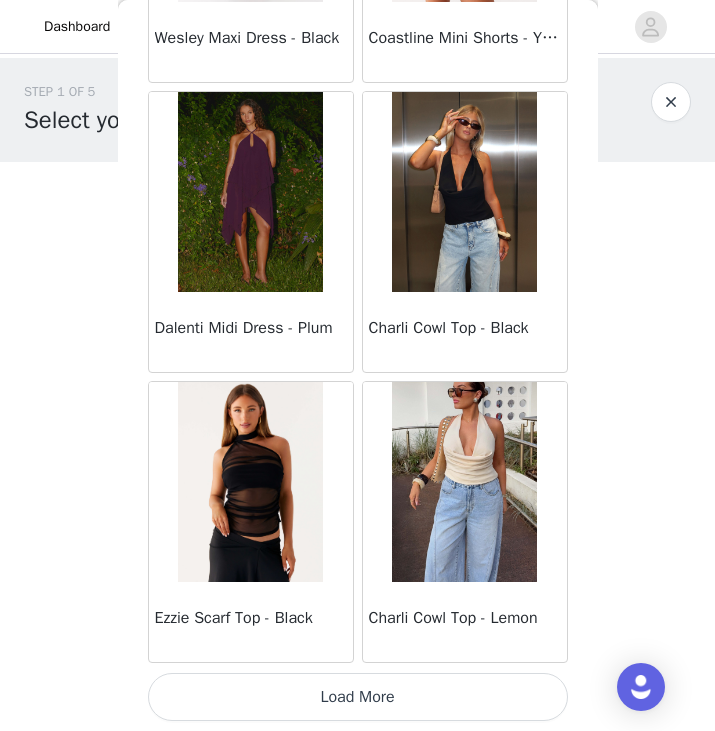click on "Load More" at bounding box center [358, 697] 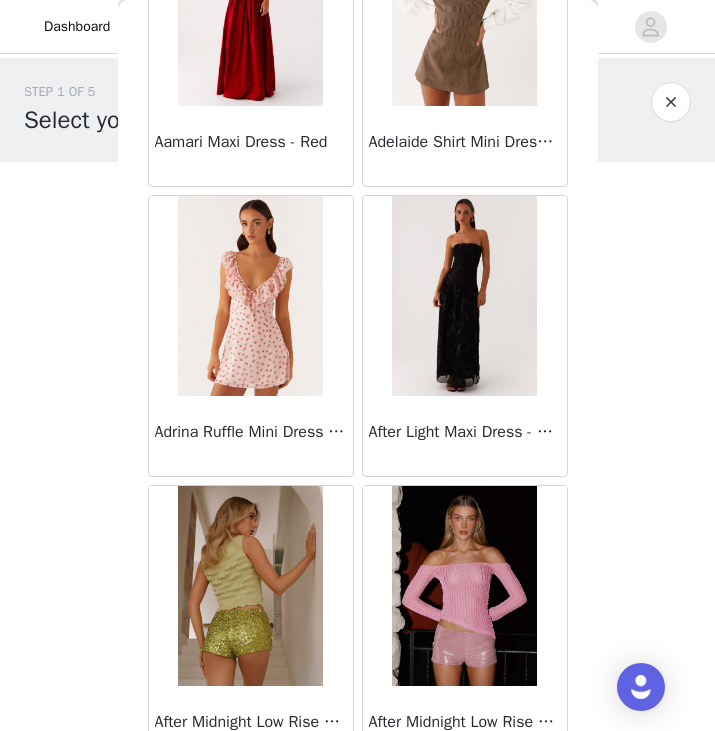 scroll, scrollTop: 77729, scrollLeft: 0, axis: vertical 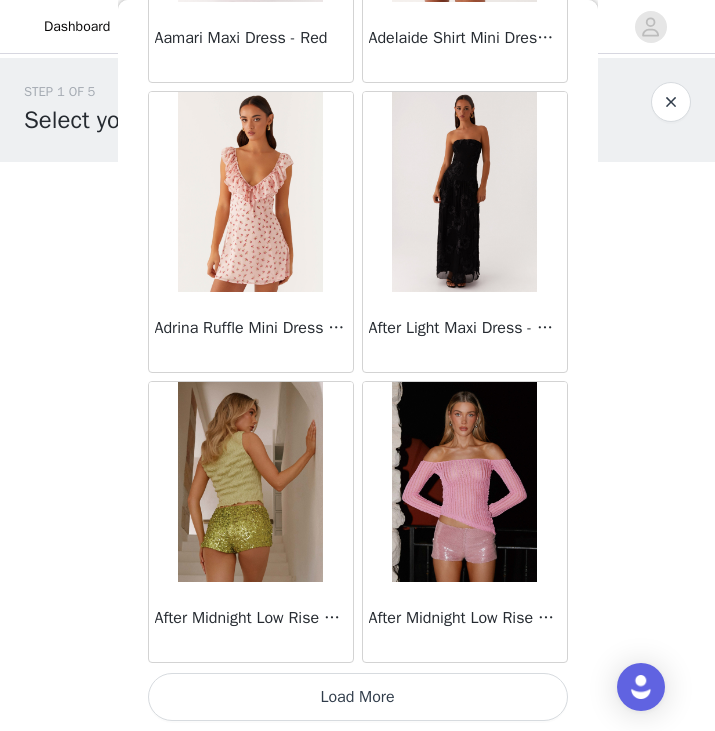 click on "Load More" at bounding box center [358, 697] 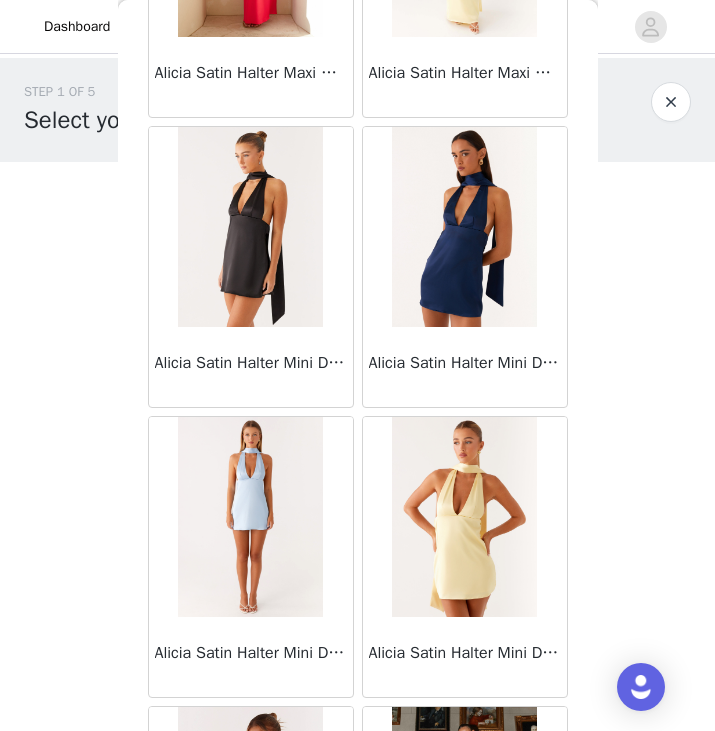 scroll, scrollTop: 80629, scrollLeft: 0, axis: vertical 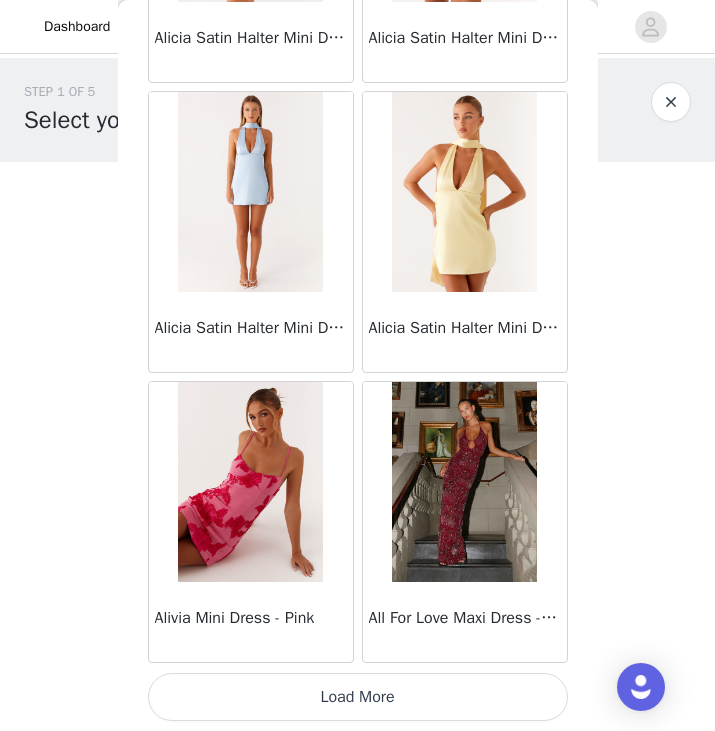 click on "Load More" at bounding box center (358, 697) 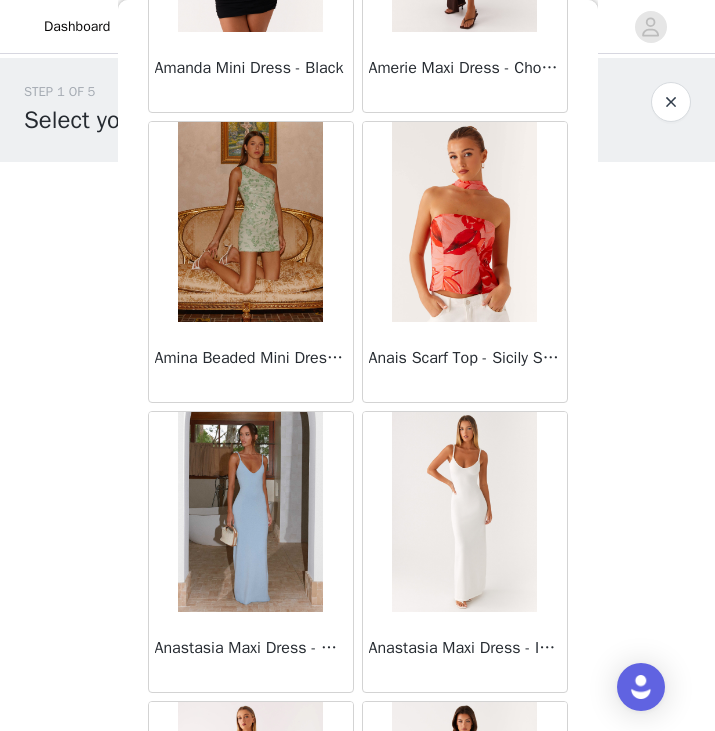 scroll, scrollTop: 83529, scrollLeft: 0, axis: vertical 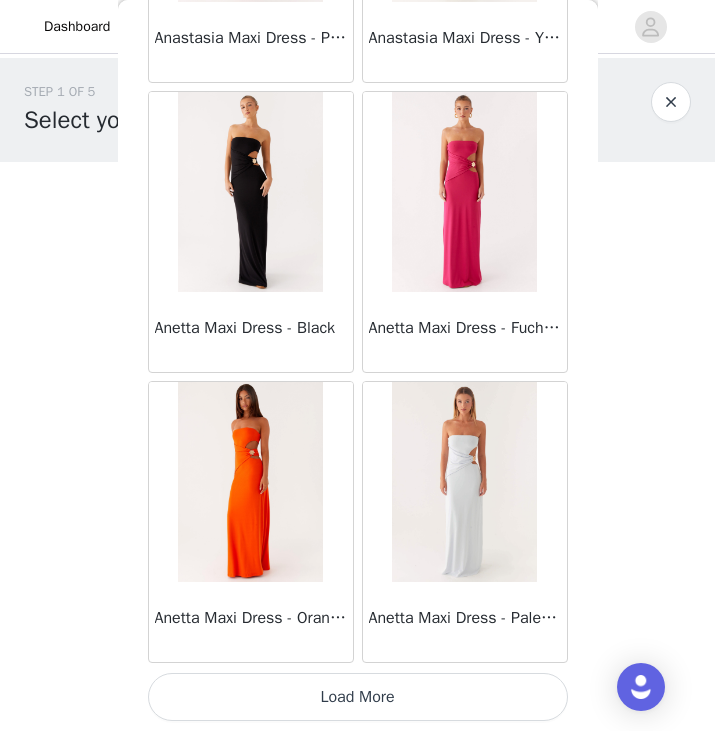click on "Load More" at bounding box center [358, 697] 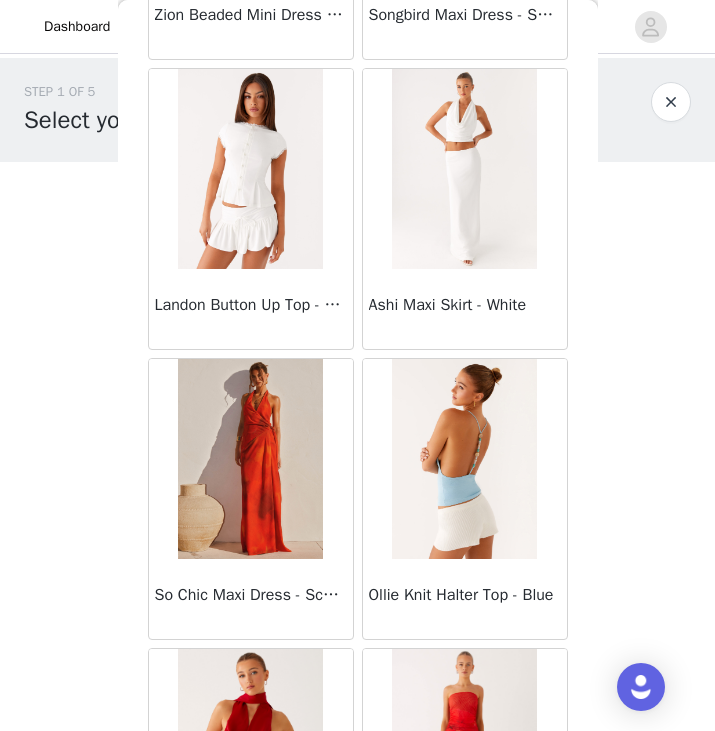 scroll, scrollTop: 57752, scrollLeft: 0, axis: vertical 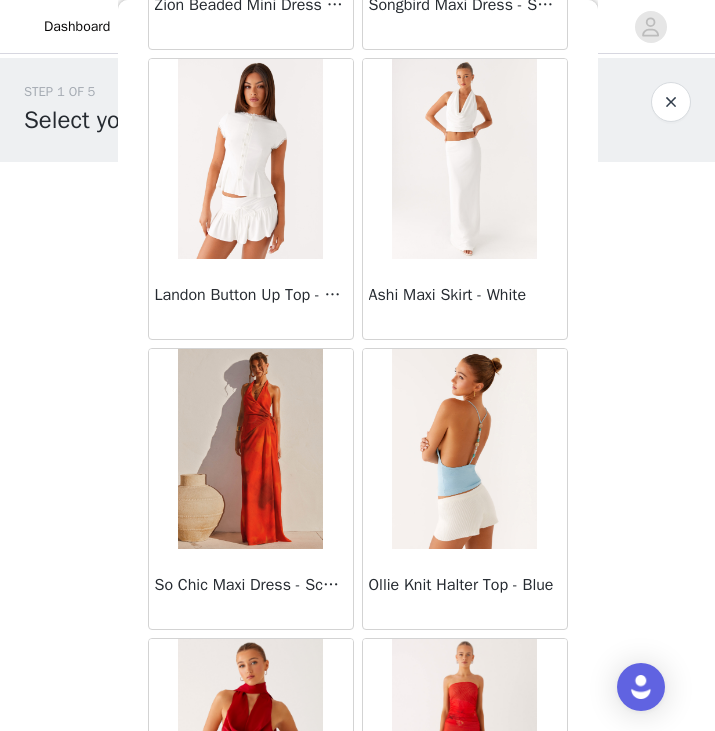 click on "Ollie Knit Halter Top - Blue" at bounding box center [465, 589] 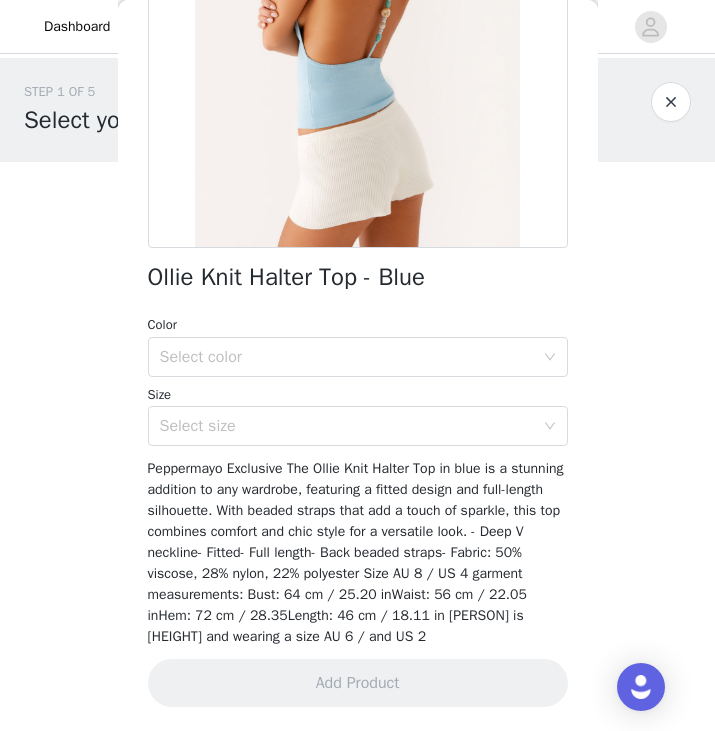 scroll, scrollTop: 302, scrollLeft: 0, axis: vertical 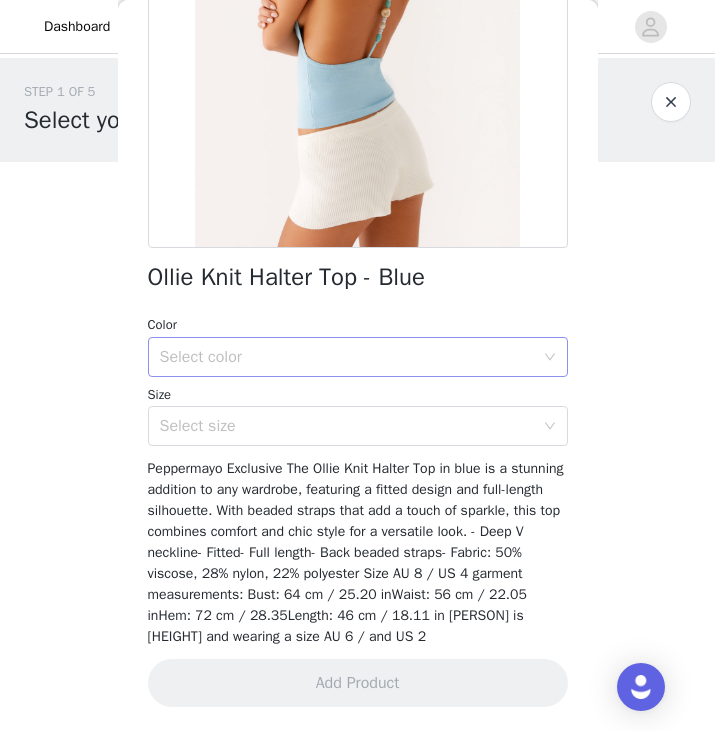 click on "Select color" at bounding box center [347, 357] 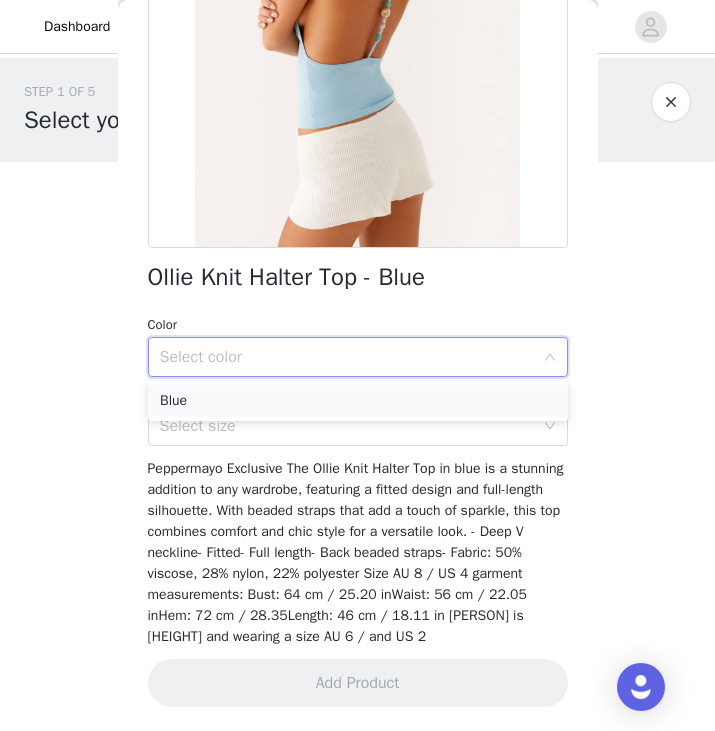 click on "Blue" at bounding box center (358, 401) 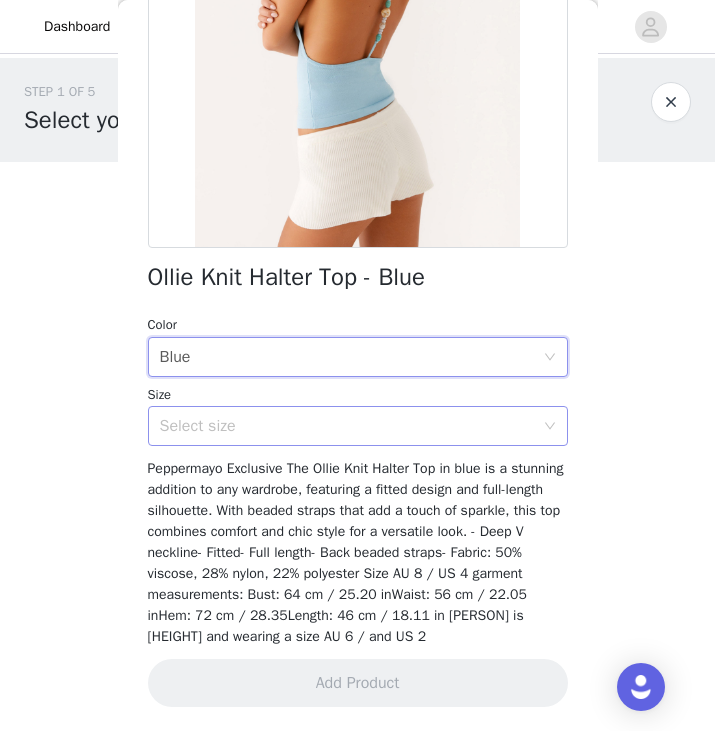 click on "Select size" at bounding box center (347, 426) 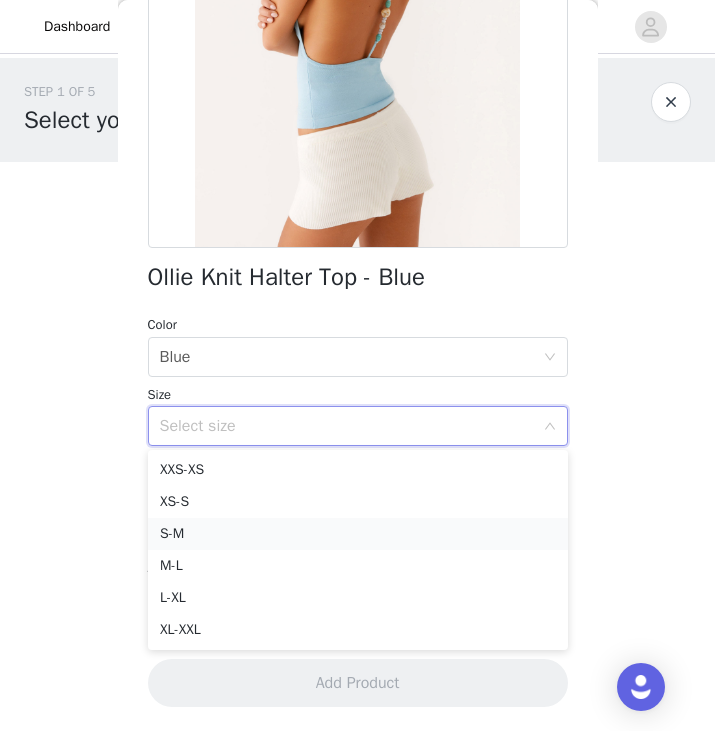 click on "S-M" at bounding box center (358, 534) 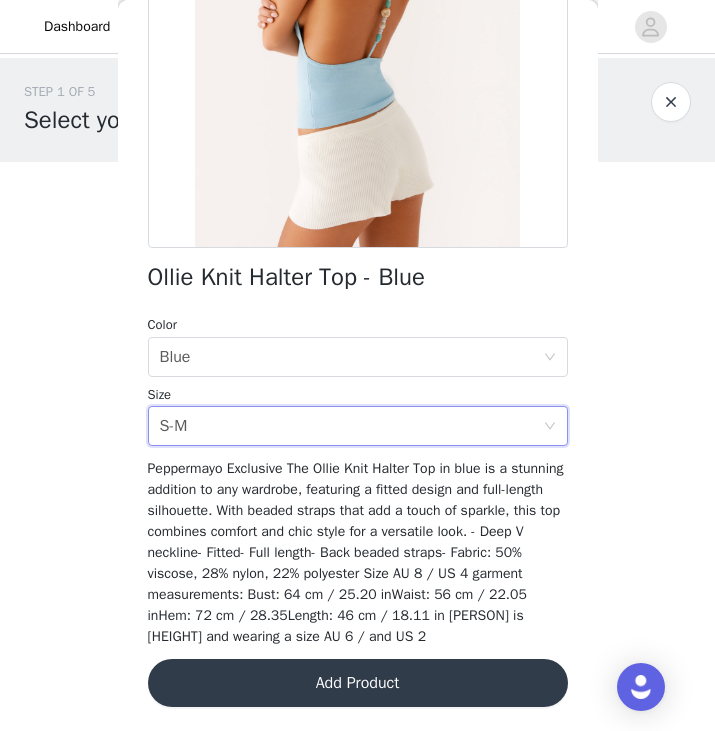 click on "Add Product" at bounding box center (358, 683) 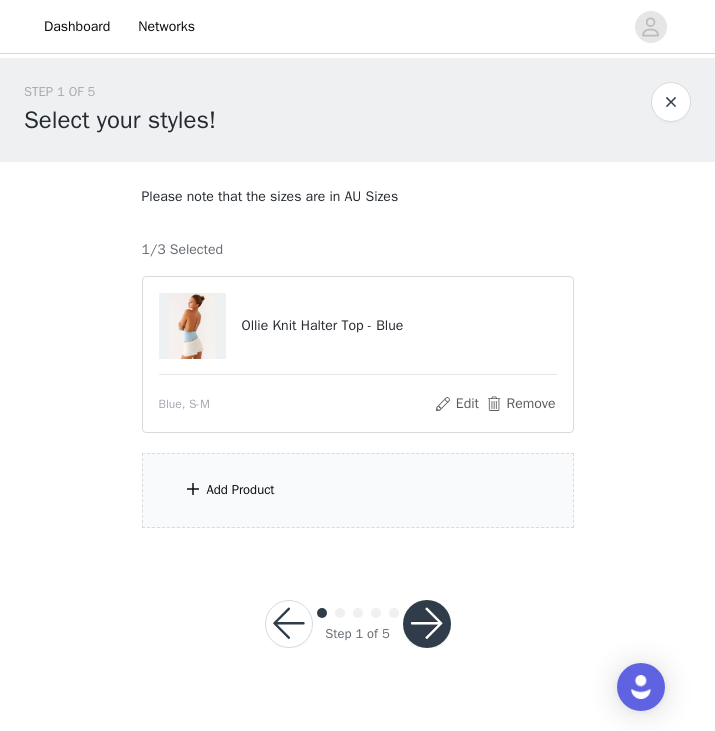 click on "Add Product" at bounding box center (241, 490) 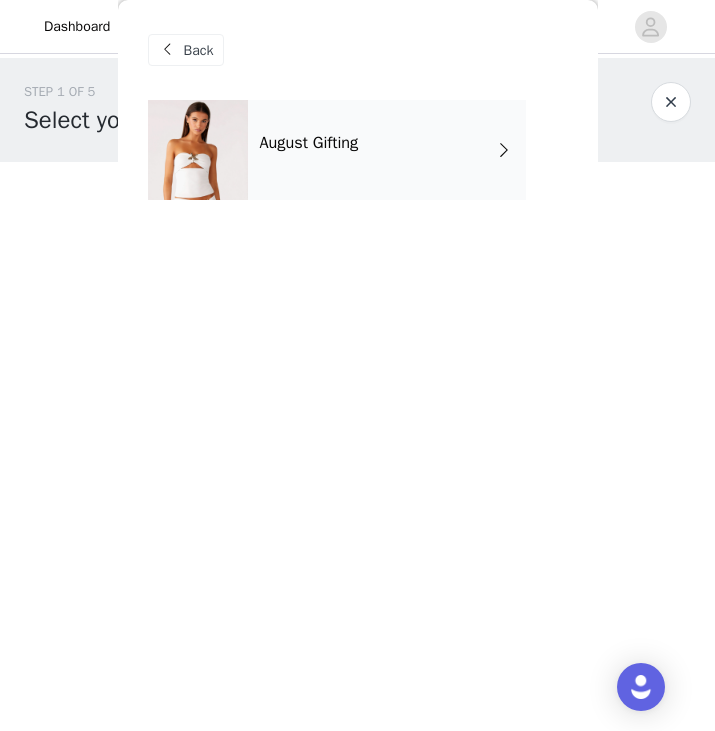 click on "August Gifting" at bounding box center [387, 150] 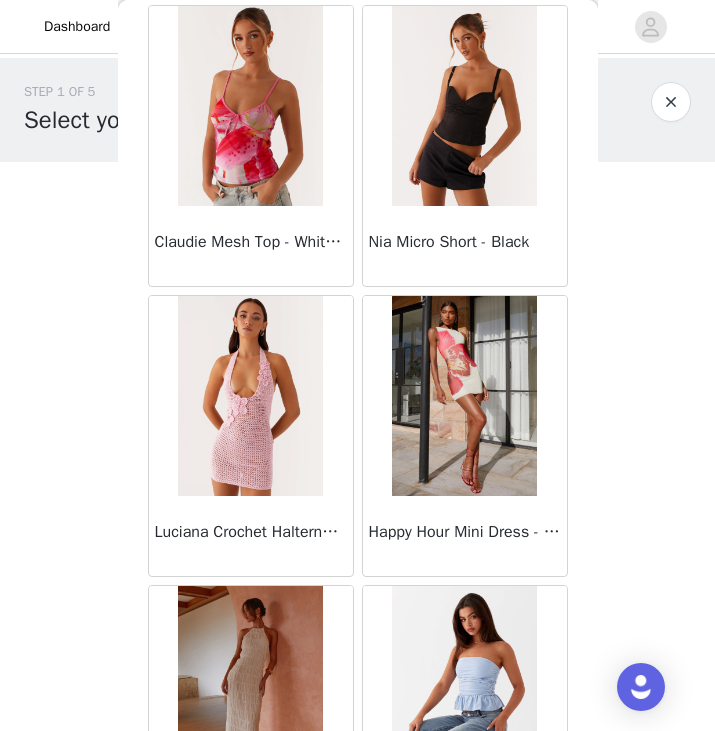 scroll, scrollTop: 2329, scrollLeft: 0, axis: vertical 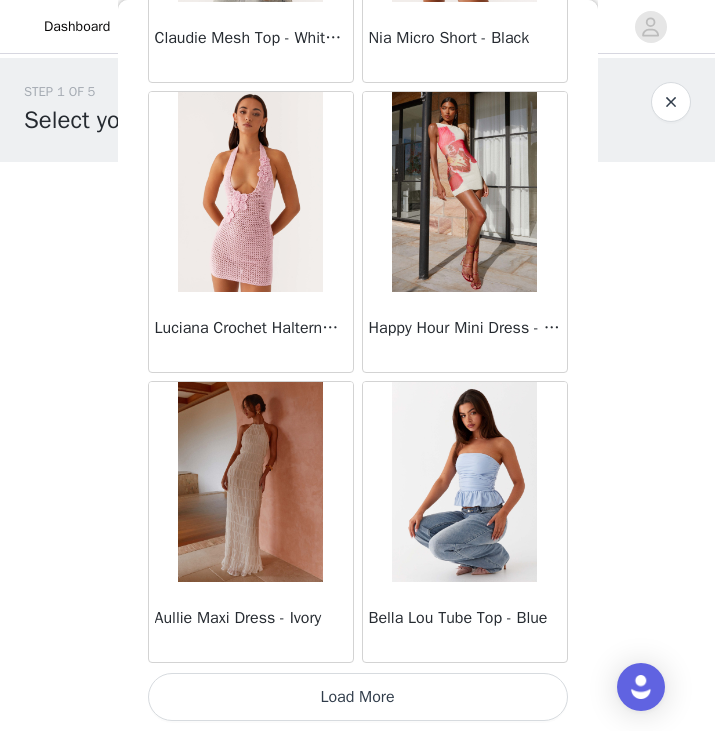 click on "Load More" at bounding box center [358, 697] 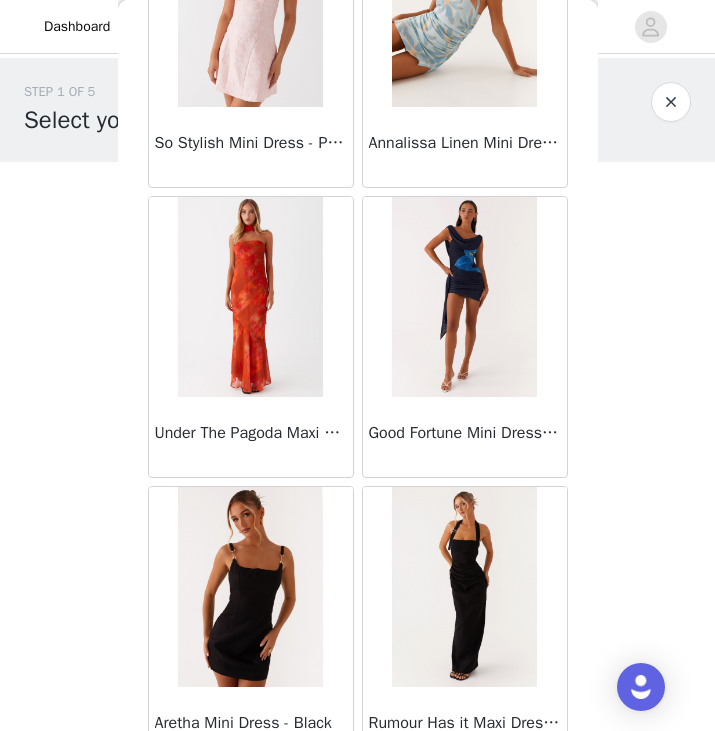 scroll, scrollTop: 5229, scrollLeft: 0, axis: vertical 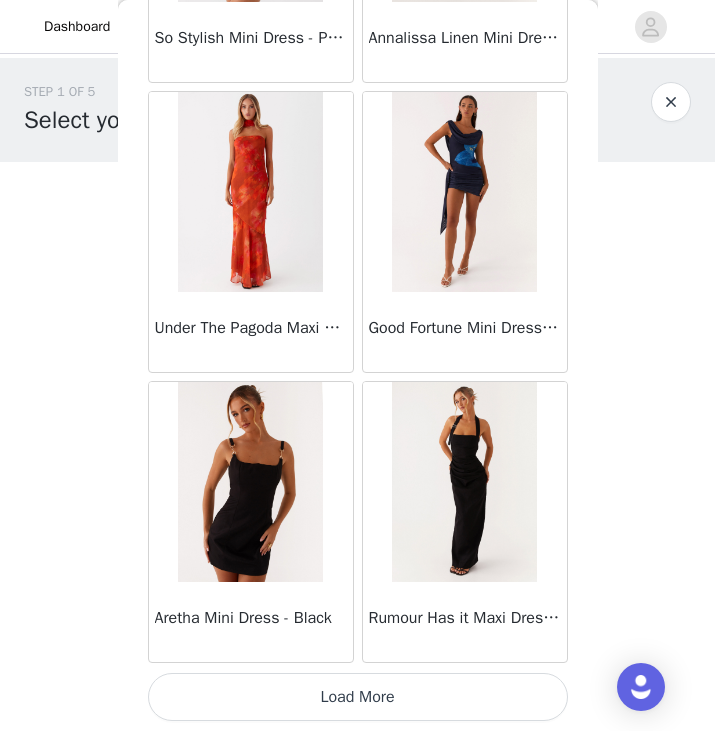 click on "Load More" at bounding box center (358, 697) 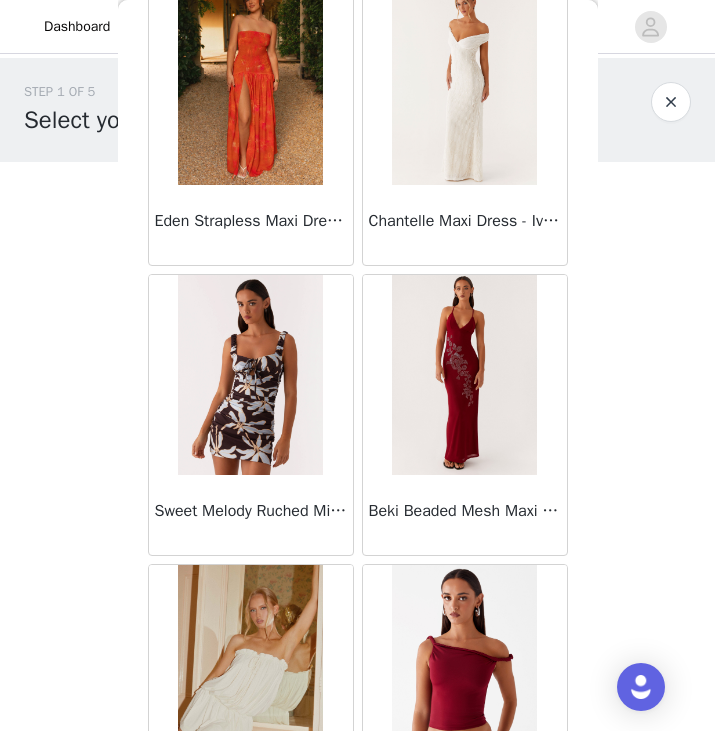 scroll, scrollTop: 8129, scrollLeft: 0, axis: vertical 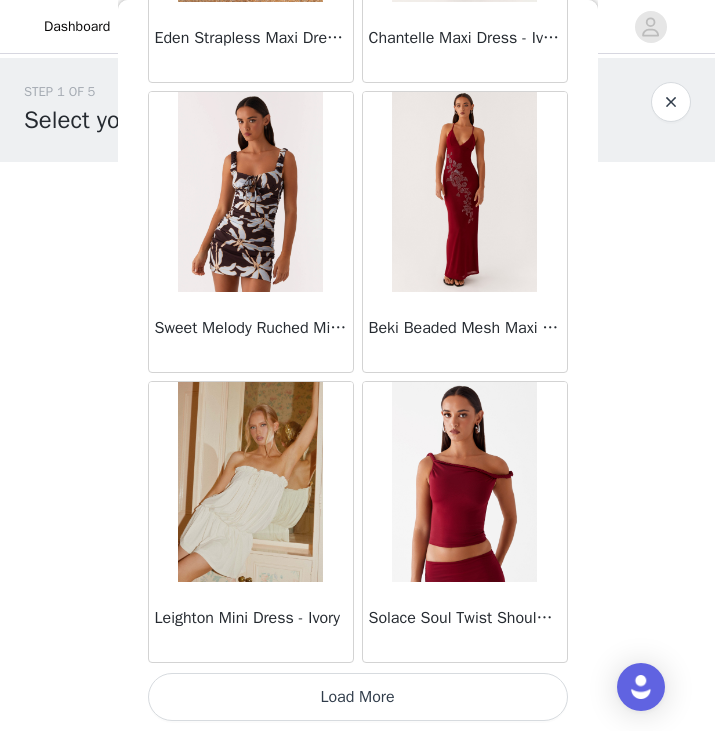 click on "Load More" at bounding box center [358, 697] 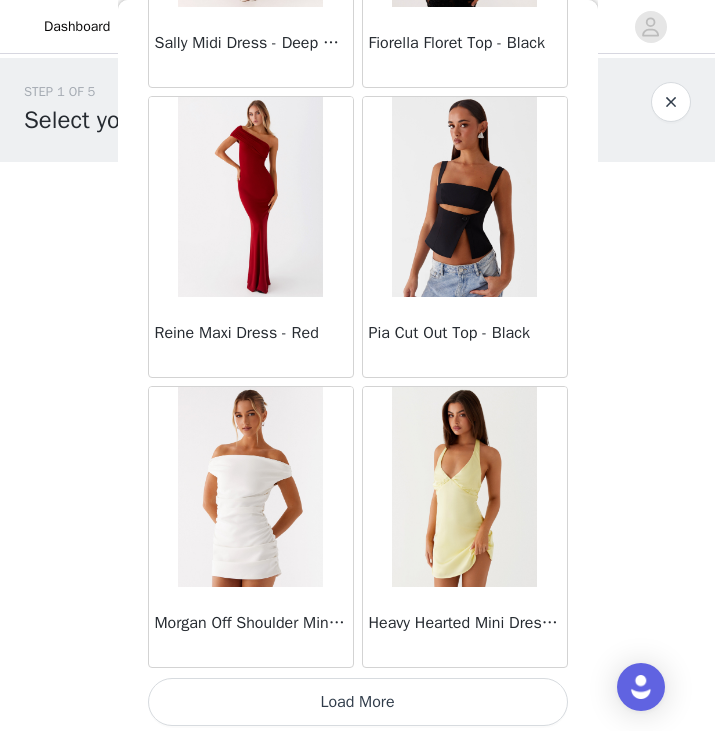 scroll, scrollTop: 11029, scrollLeft: 0, axis: vertical 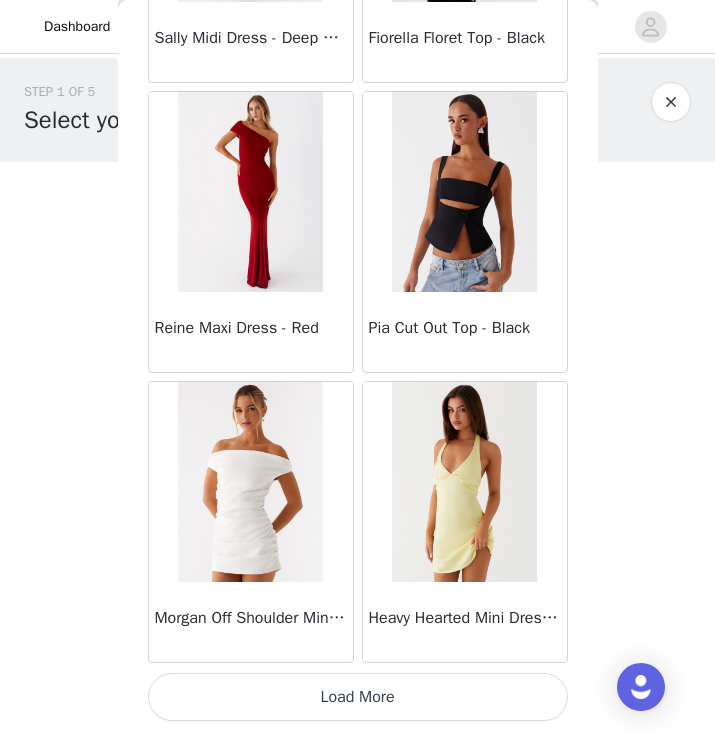 click on "Load More" at bounding box center [358, 697] 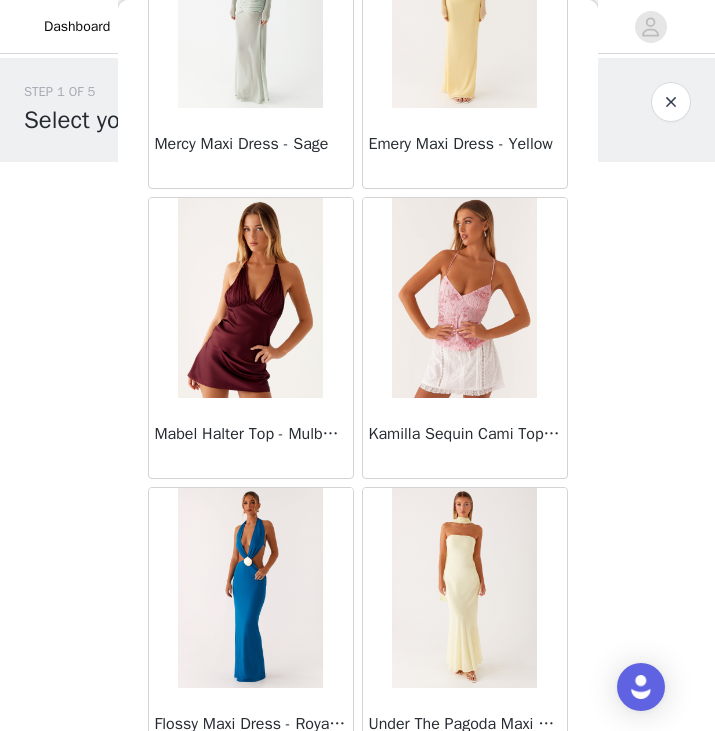 scroll, scrollTop: 13929, scrollLeft: 0, axis: vertical 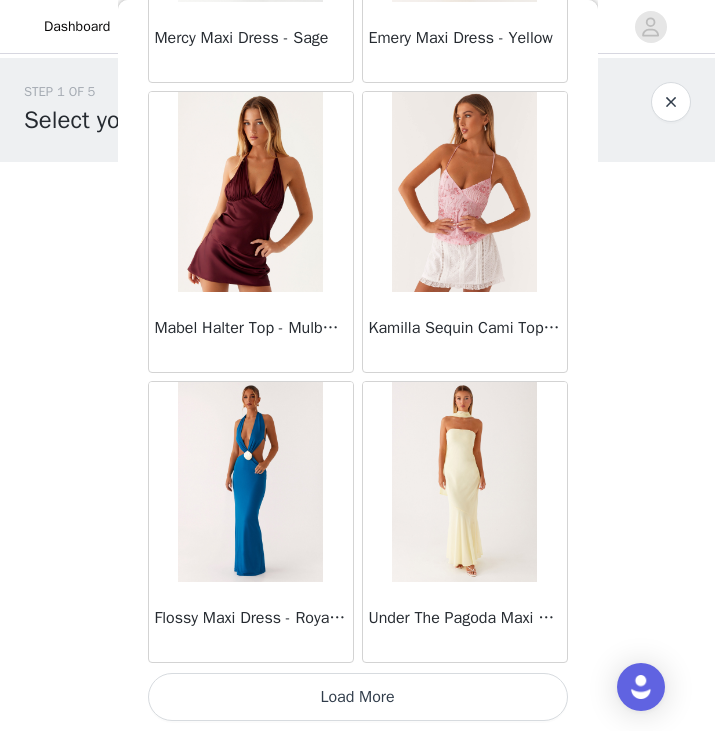 click on "Load More" at bounding box center (358, 697) 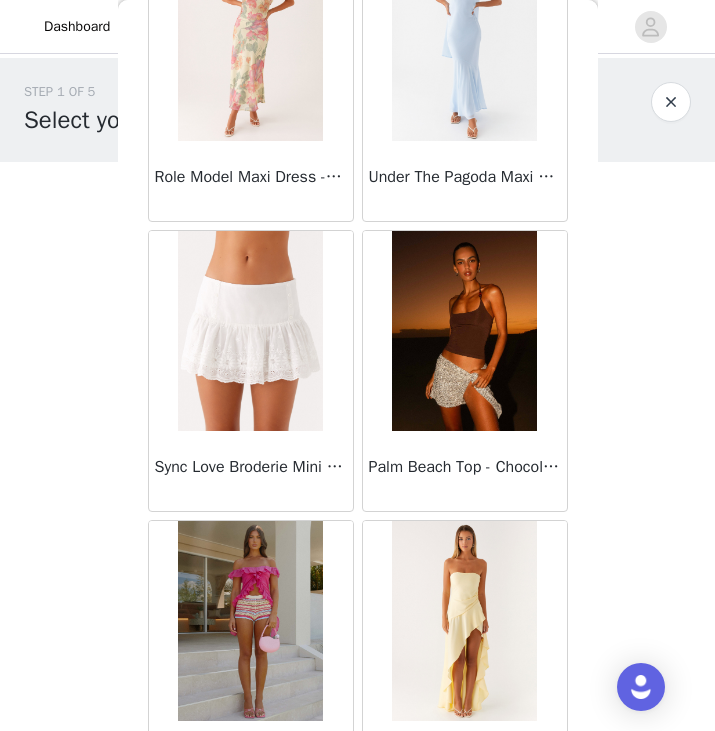 scroll, scrollTop: 16829, scrollLeft: 0, axis: vertical 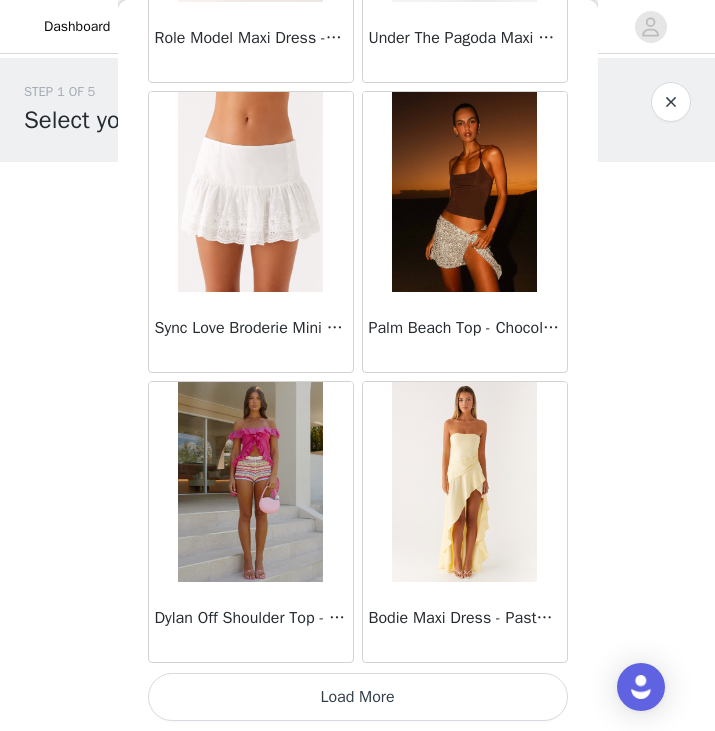 click on "Load More" at bounding box center [358, 697] 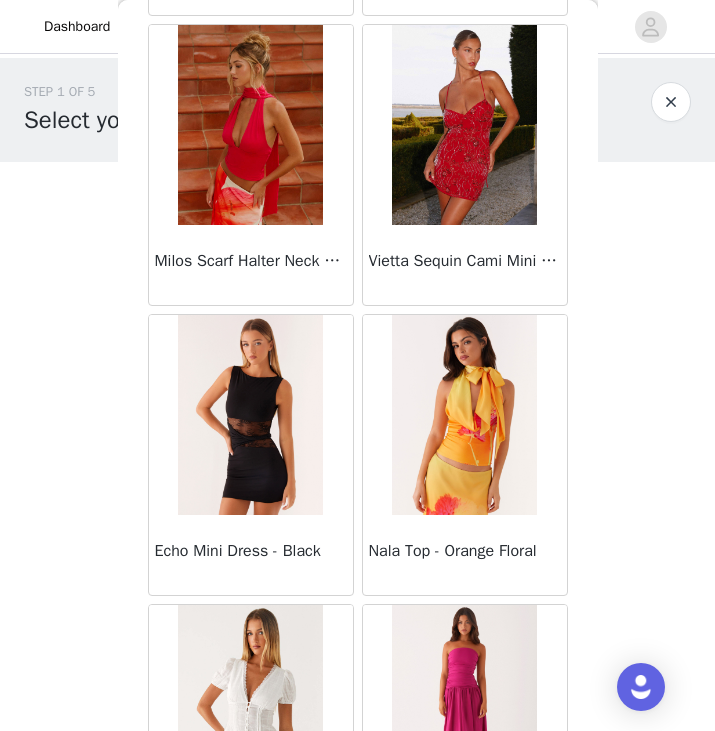 scroll, scrollTop: 19729, scrollLeft: 0, axis: vertical 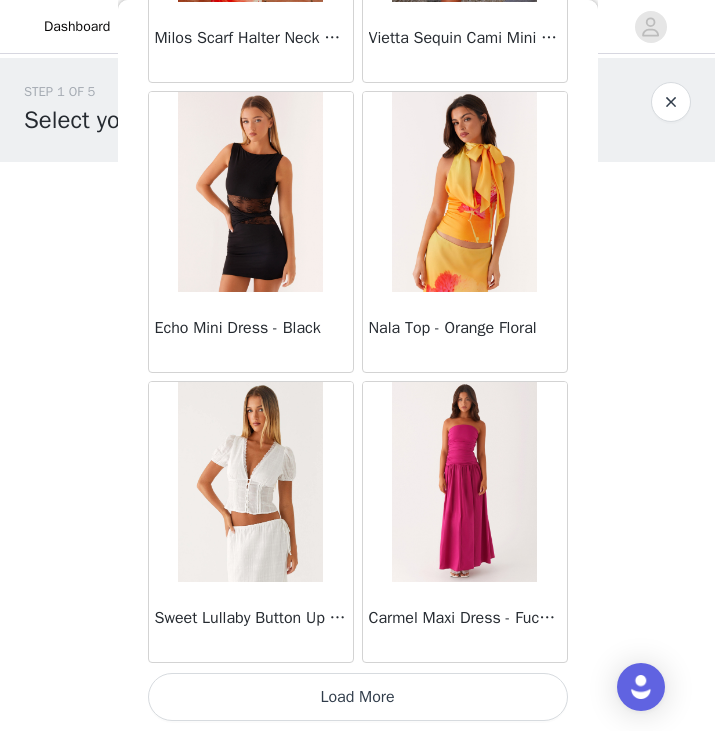 click on "Load More" at bounding box center (358, 697) 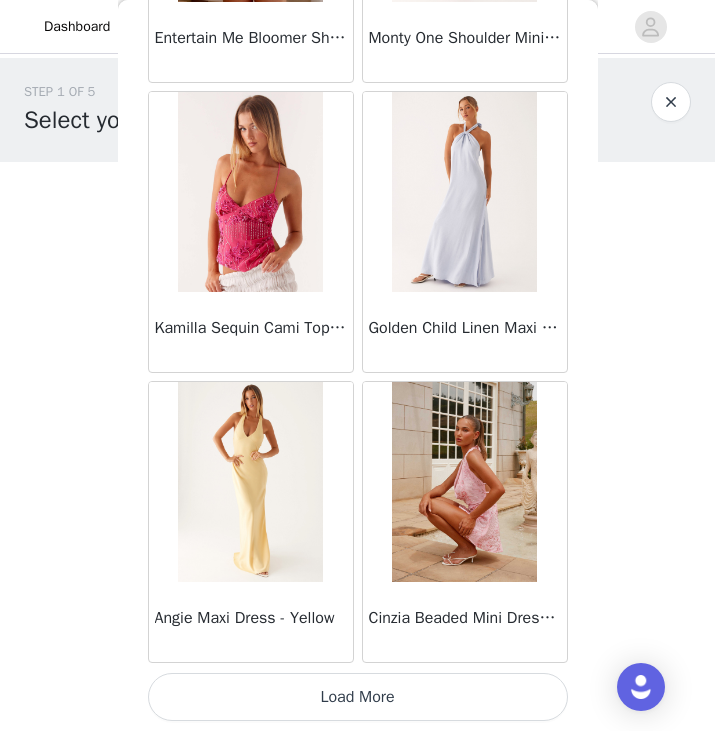 scroll, scrollTop: 22627, scrollLeft: 0, axis: vertical 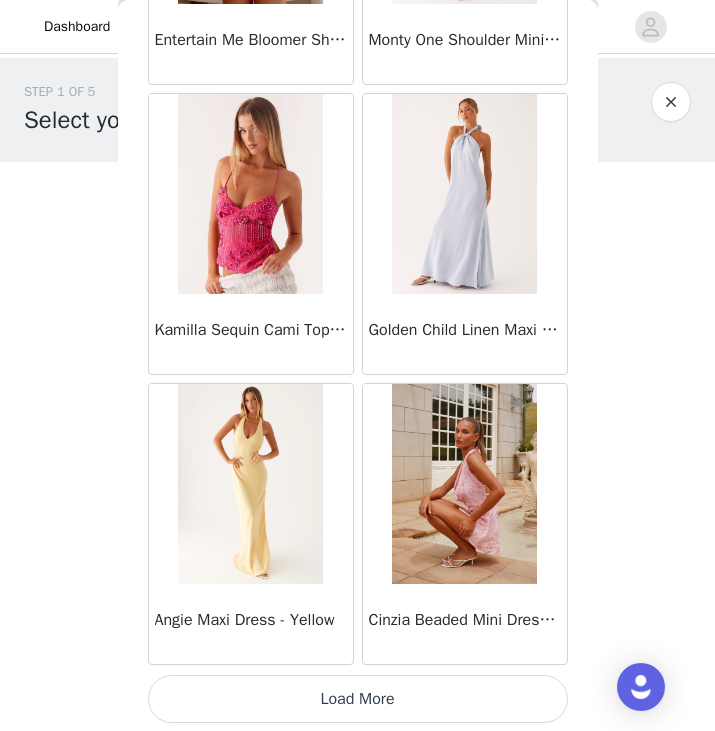 click on "Load More" at bounding box center [358, 699] 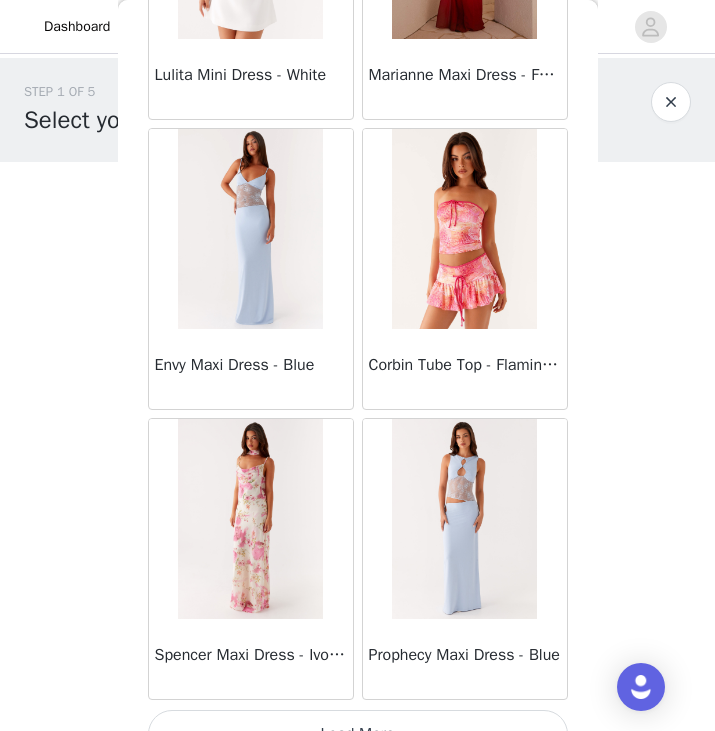 scroll, scrollTop: 25529, scrollLeft: 0, axis: vertical 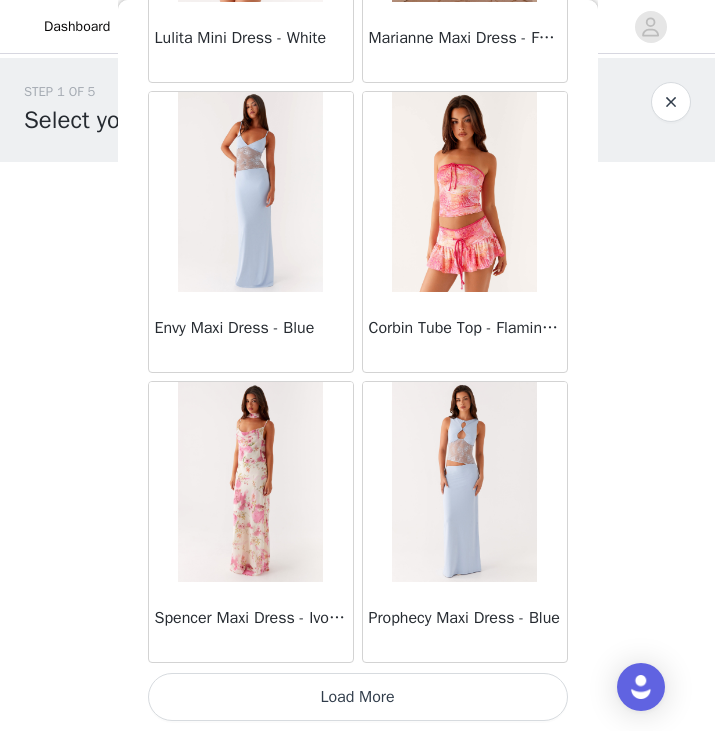 click on "Load More" at bounding box center (358, 697) 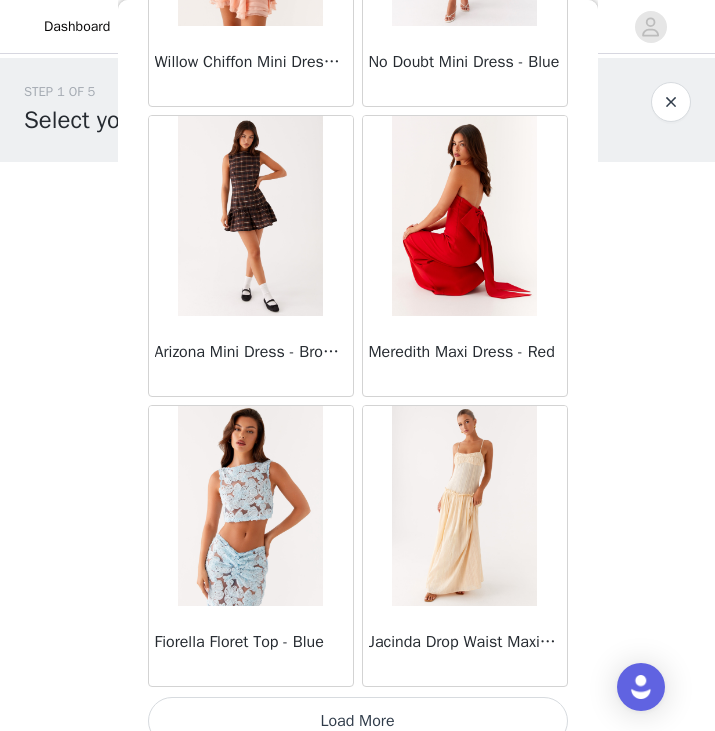 scroll, scrollTop: 28429, scrollLeft: 0, axis: vertical 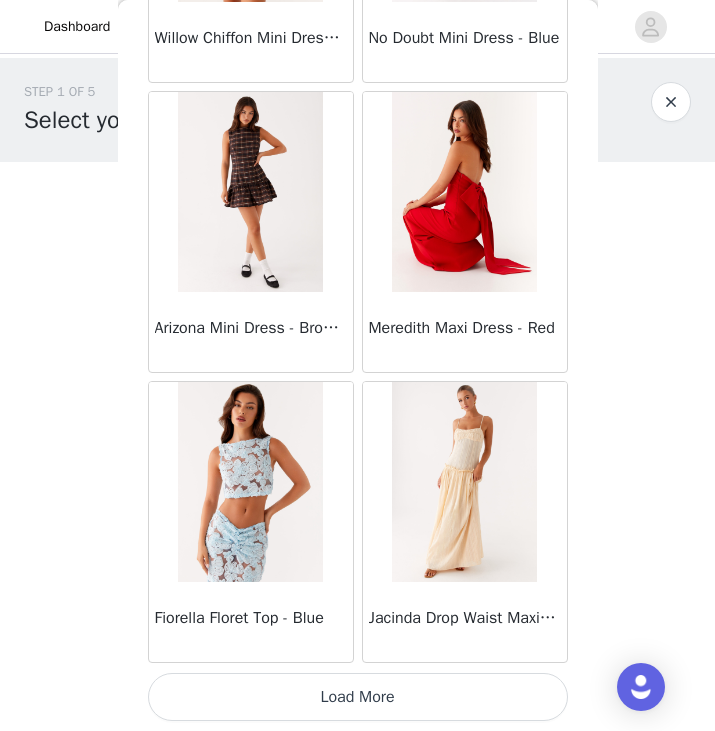 click on "Load More" at bounding box center [358, 697] 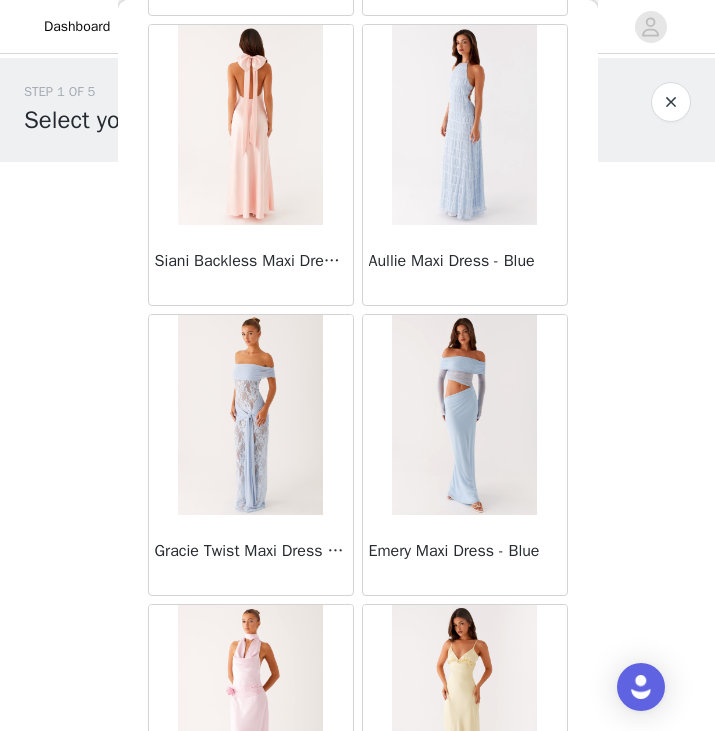 scroll, scrollTop: 31329, scrollLeft: 0, axis: vertical 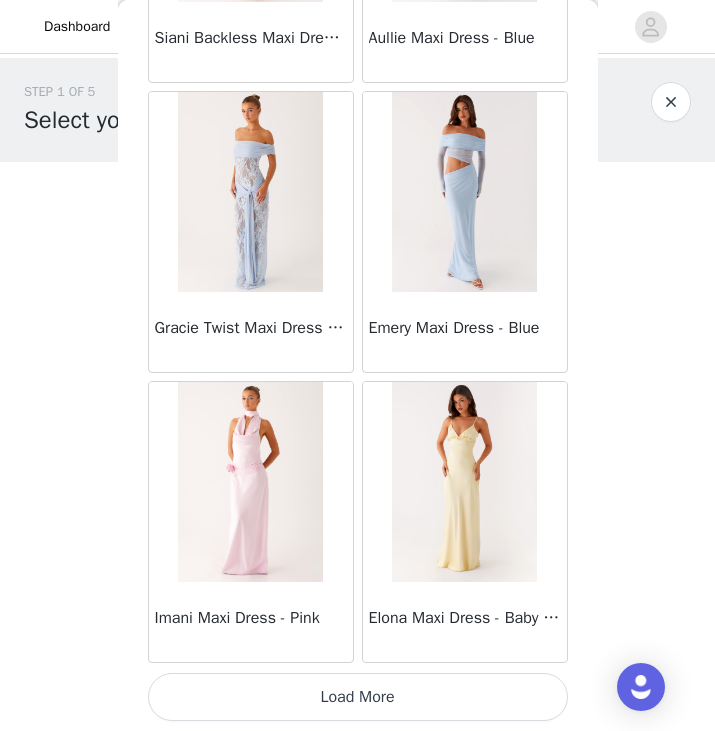 click on "Load More" at bounding box center (358, 697) 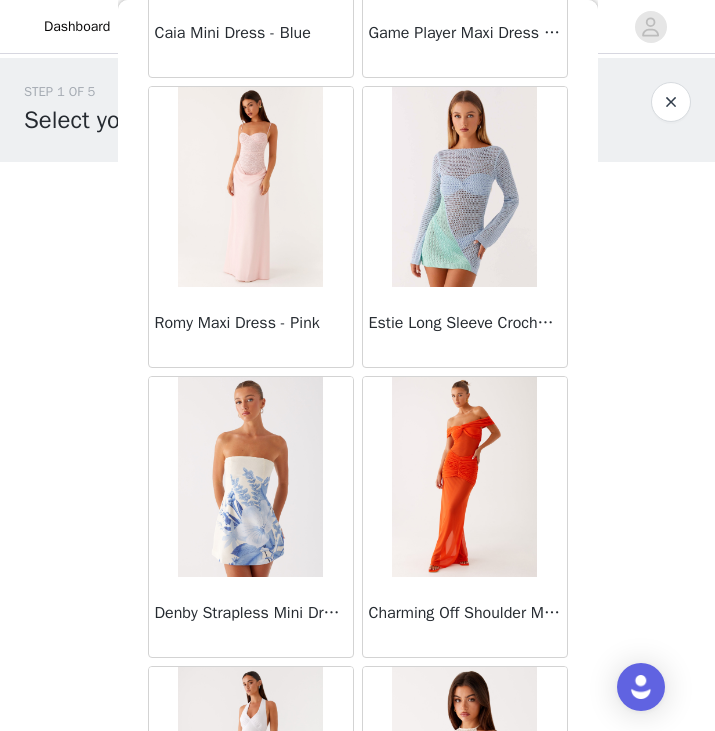 scroll, scrollTop: 34229, scrollLeft: 0, axis: vertical 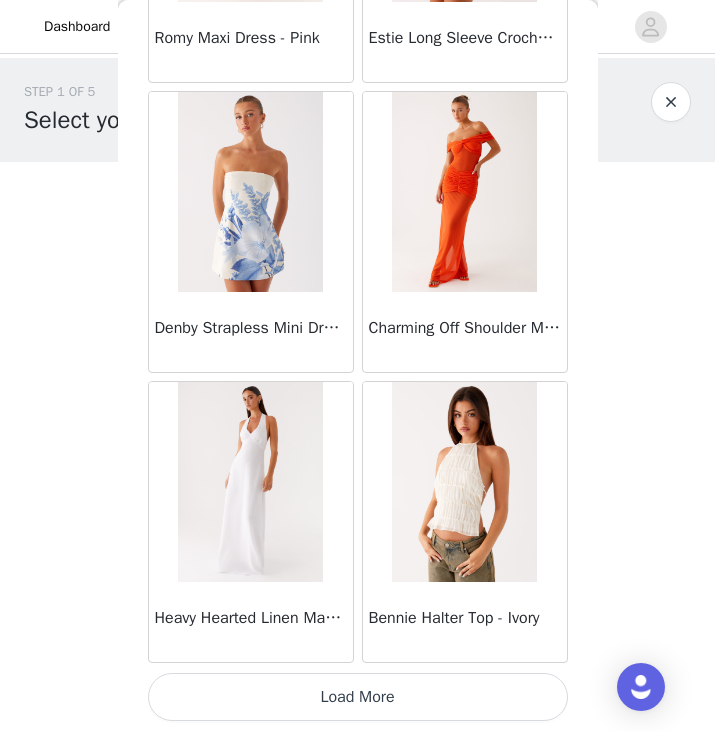 click on "Load More" at bounding box center [358, 697] 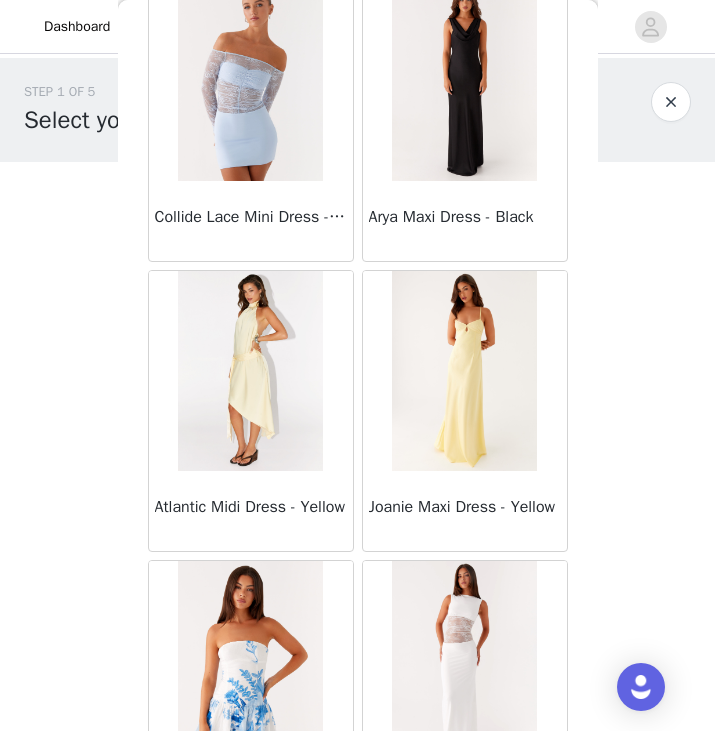 scroll, scrollTop: 37129, scrollLeft: 0, axis: vertical 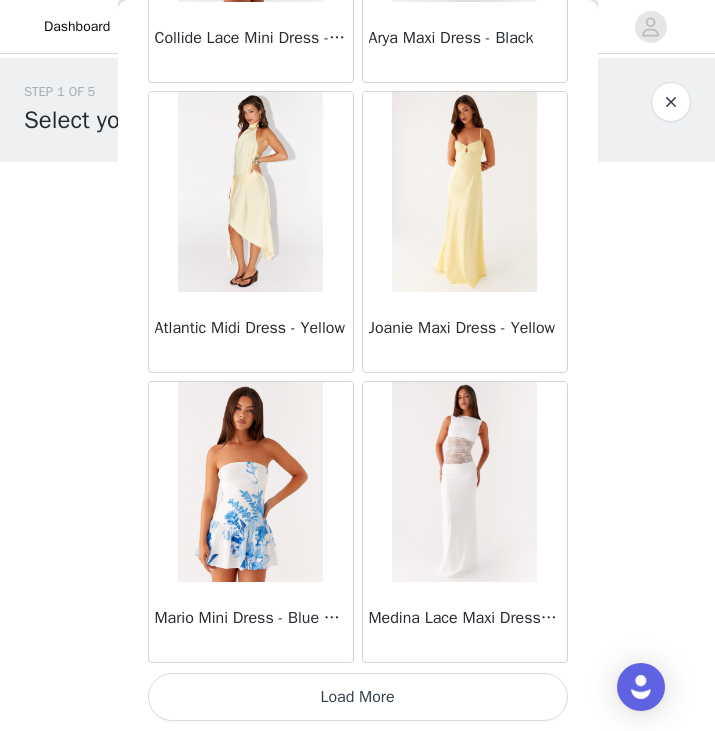 click on "Load More" at bounding box center (358, 697) 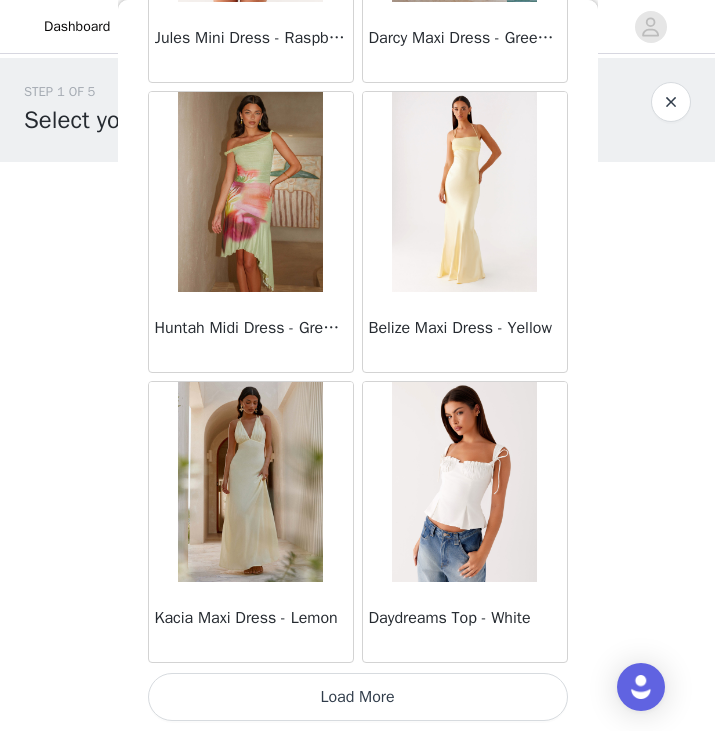 scroll, scrollTop: 40028, scrollLeft: 0, axis: vertical 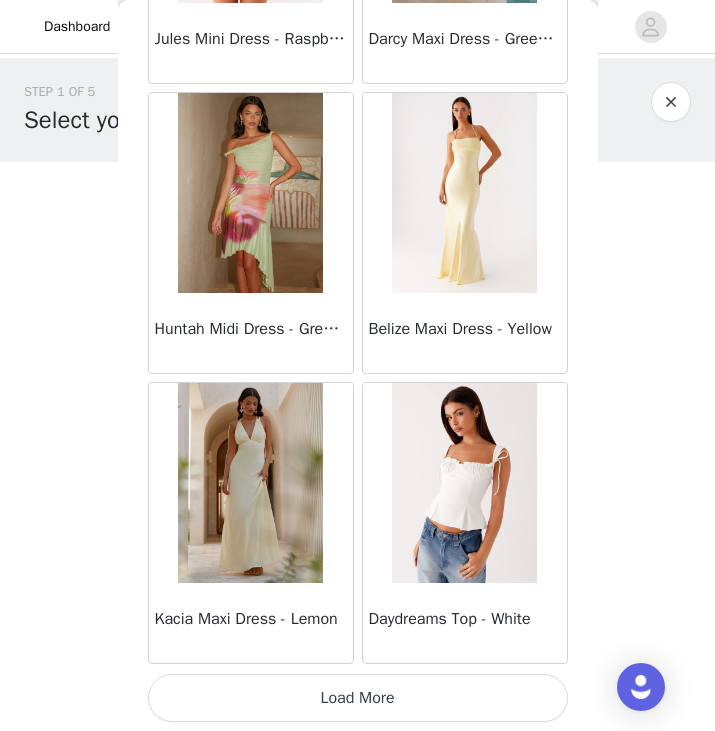 click on "Load More" at bounding box center (358, 698) 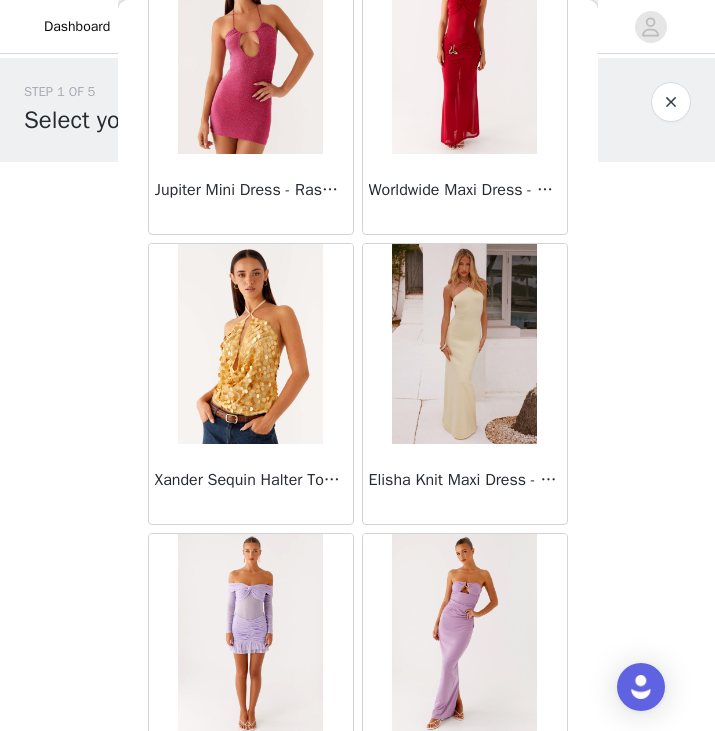 scroll, scrollTop: 42929, scrollLeft: 0, axis: vertical 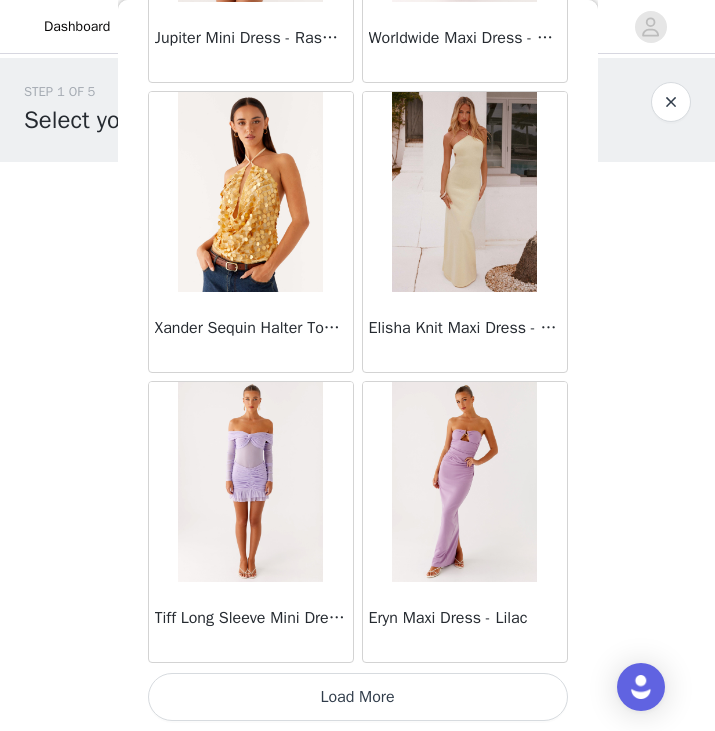 click on "Load More" at bounding box center [358, 697] 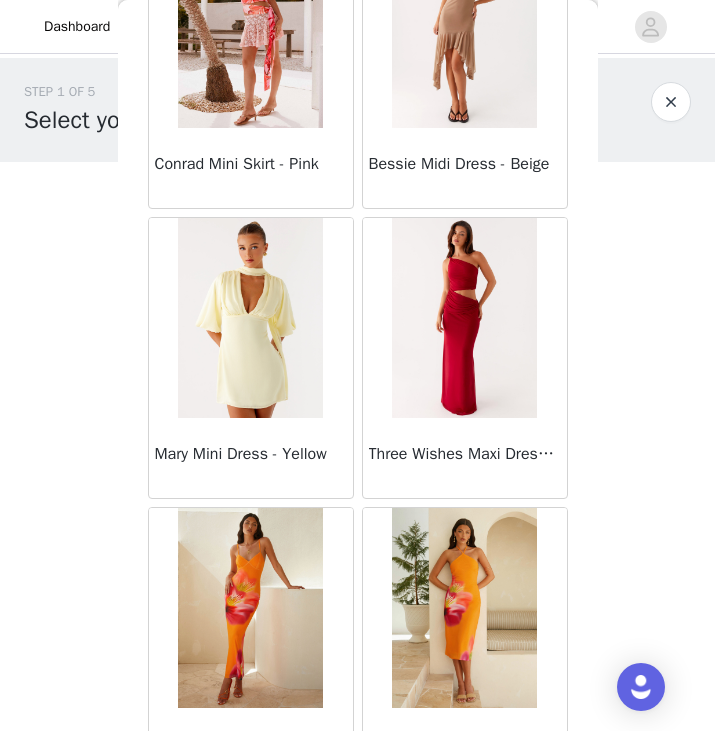 scroll, scrollTop: 45829, scrollLeft: 0, axis: vertical 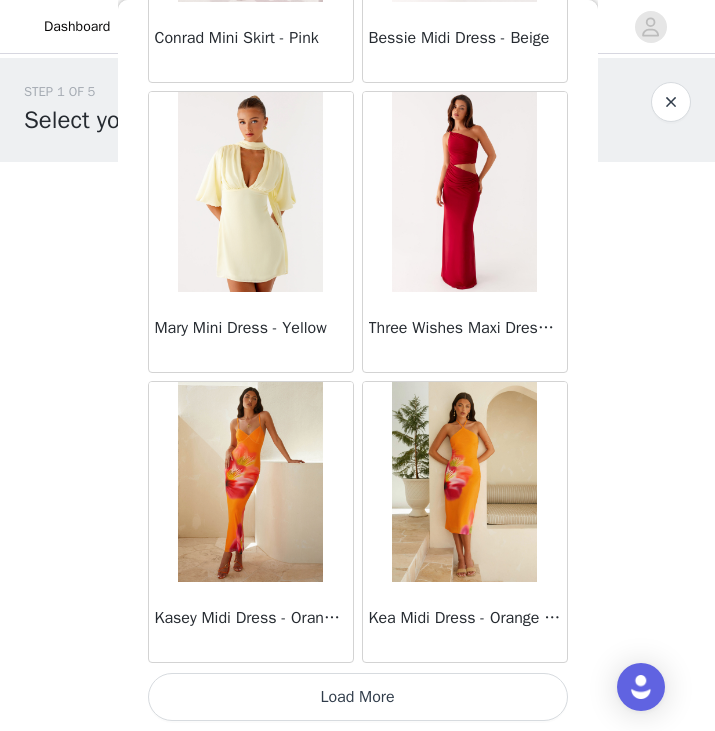click on "Load More" at bounding box center (358, 697) 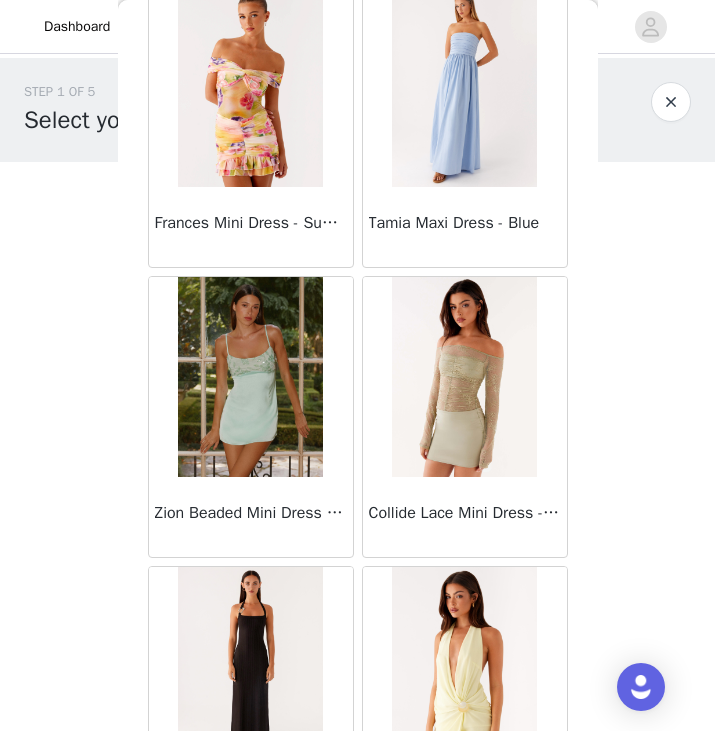 scroll, scrollTop: 48729, scrollLeft: 0, axis: vertical 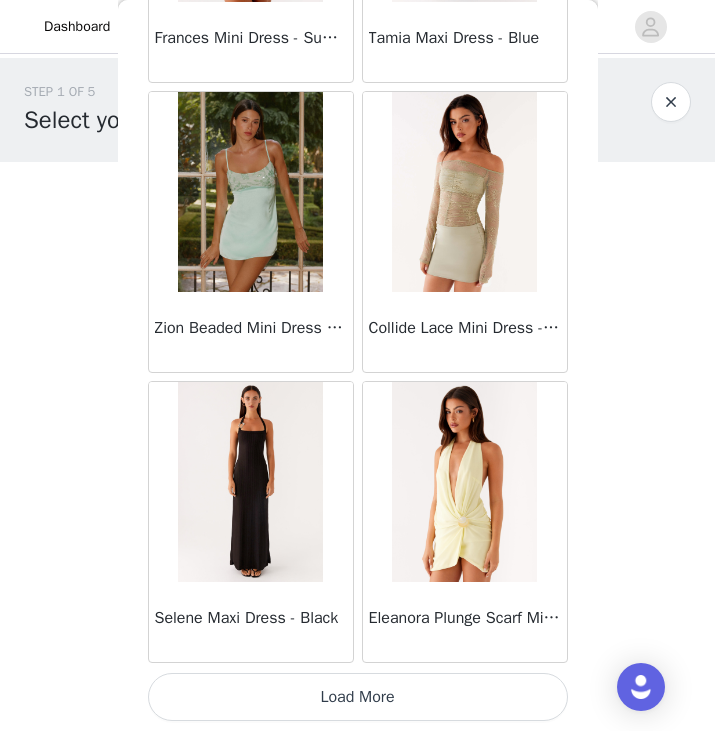 click on "Load More" at bounding box center [358, 697] 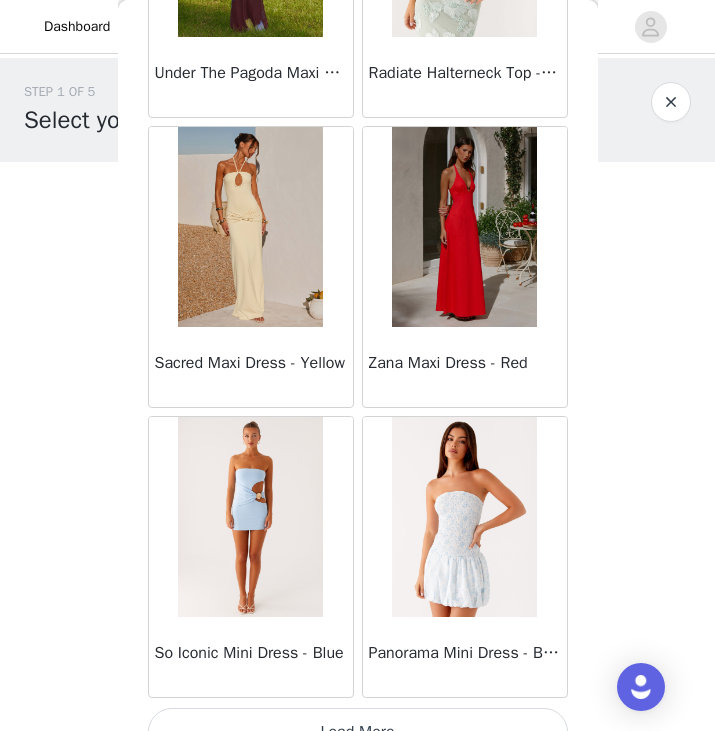 scroll, scrollTop: 51629, scrollLeft: 0, axis: vertical 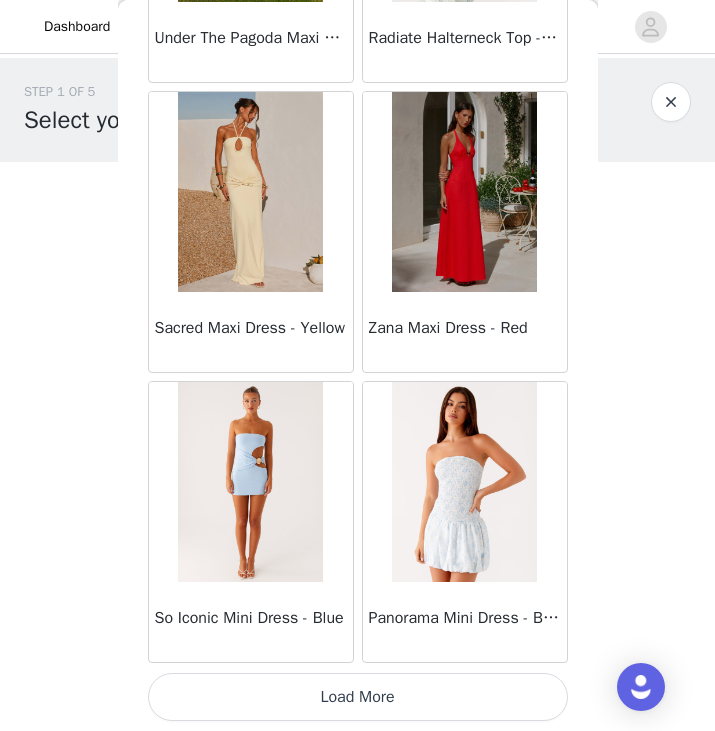 click on "Load More" at bounding box center [358, 697] 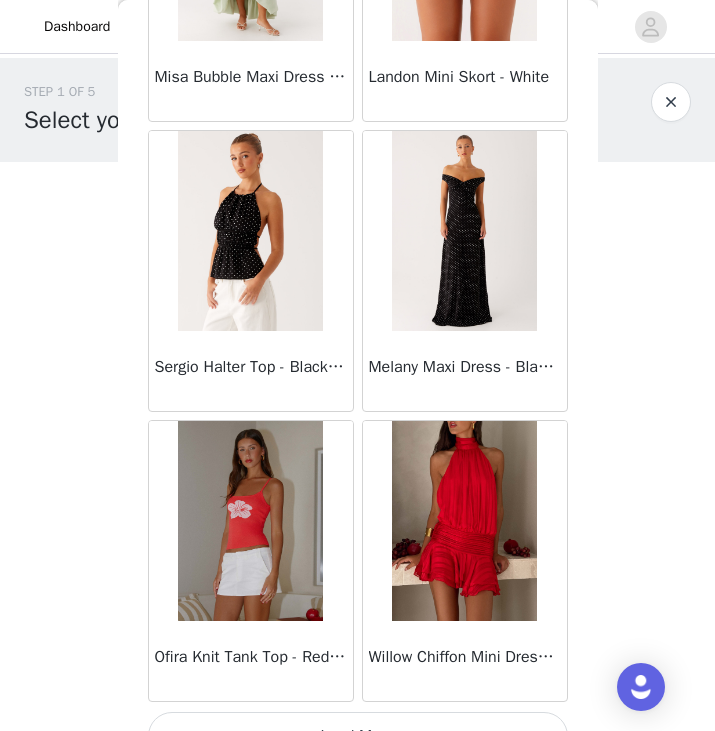 scroll, scrollTop: 54529, scrollLeft: 0, axis: vertical 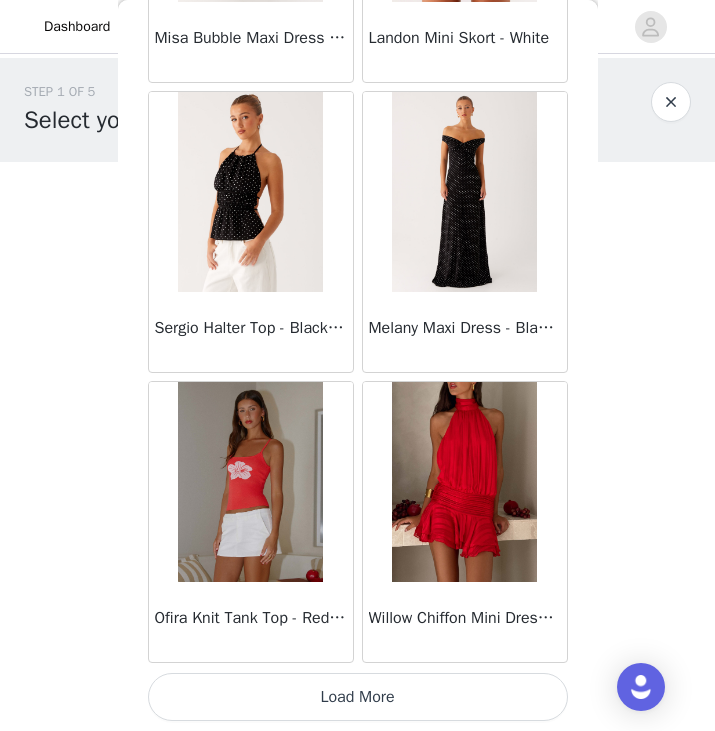 click on "Load More" at bounding box center (358, 697) 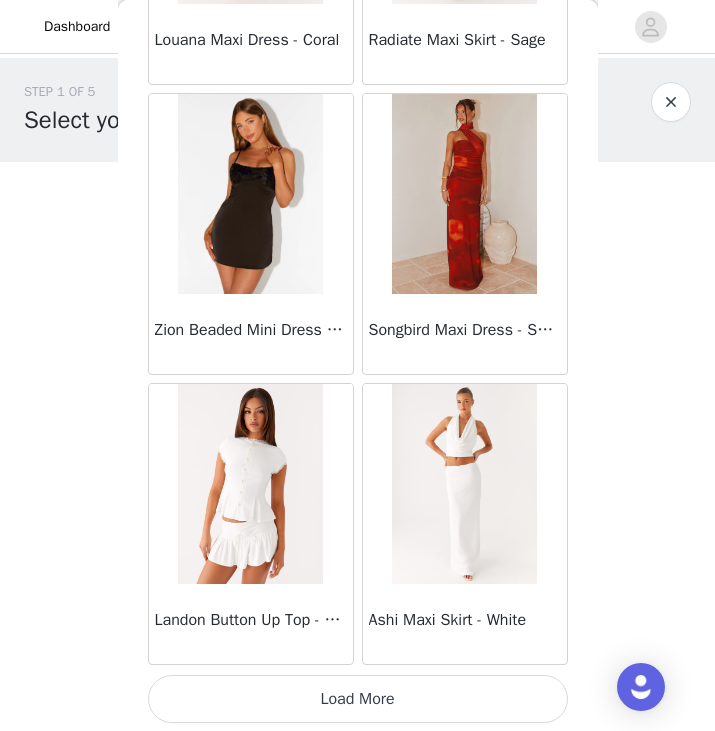 scroll, scrollTop: 57429, scrollLeft: 0, axis: vertical 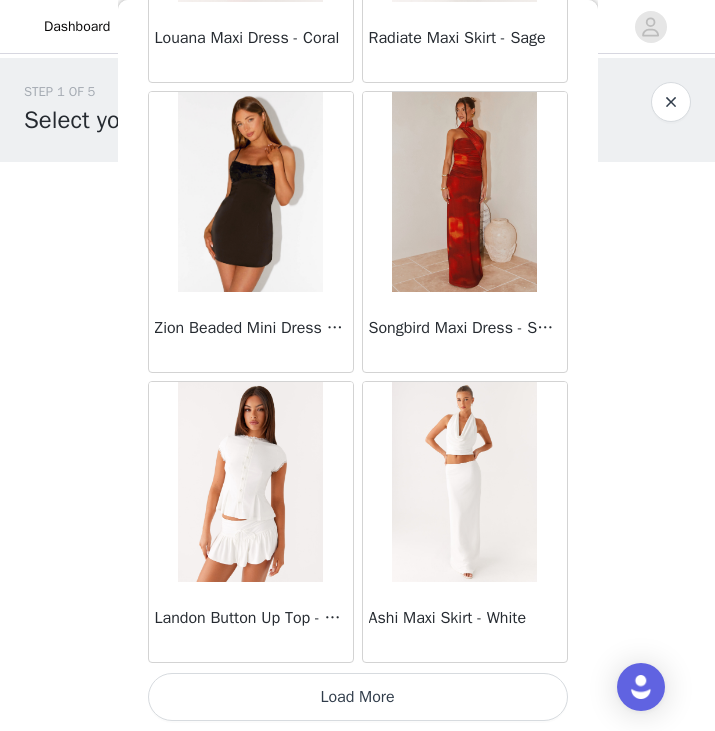 click on "Load More" at bounding box center (358, 697) 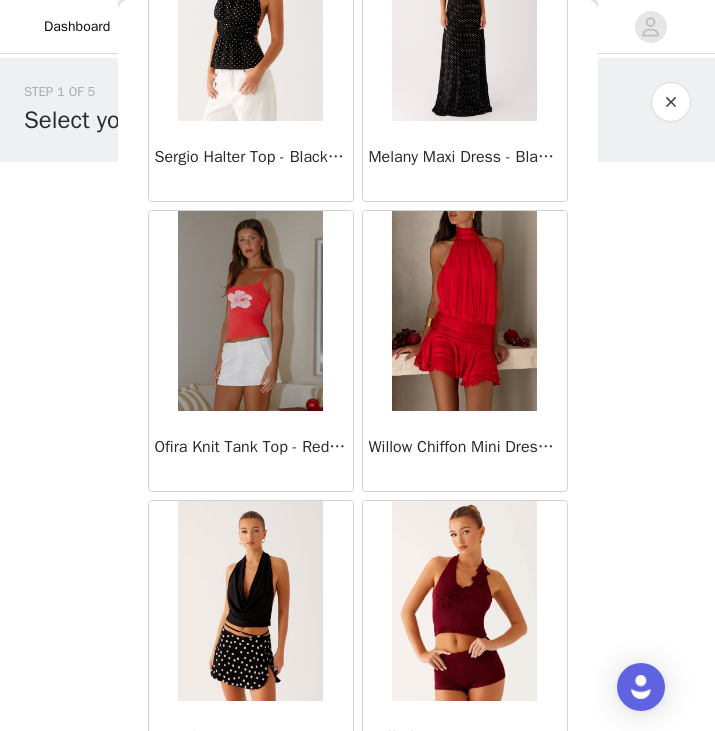 scroll, scrollTop: 54700, scrollLeft: 0, axis: vertical 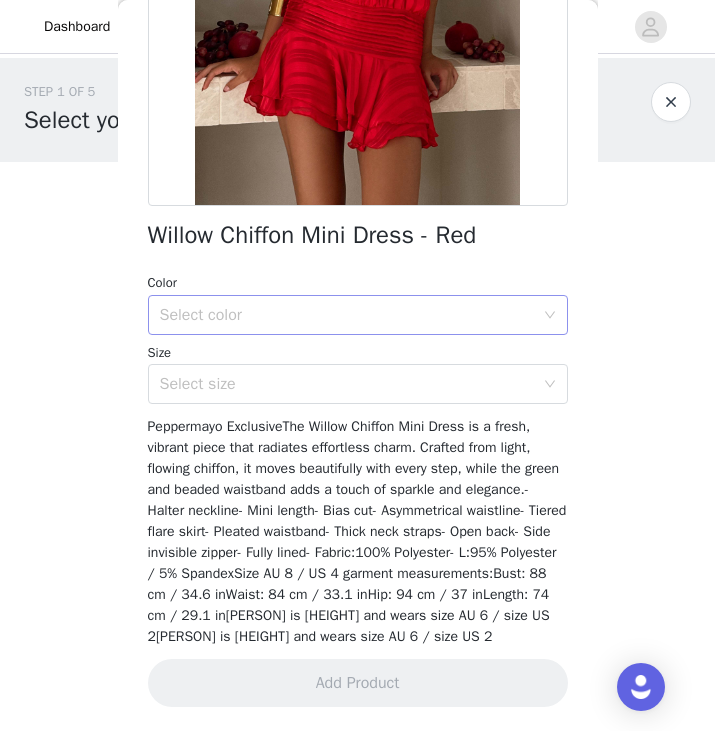 click on "Select color" at bounding box center (347, 315) 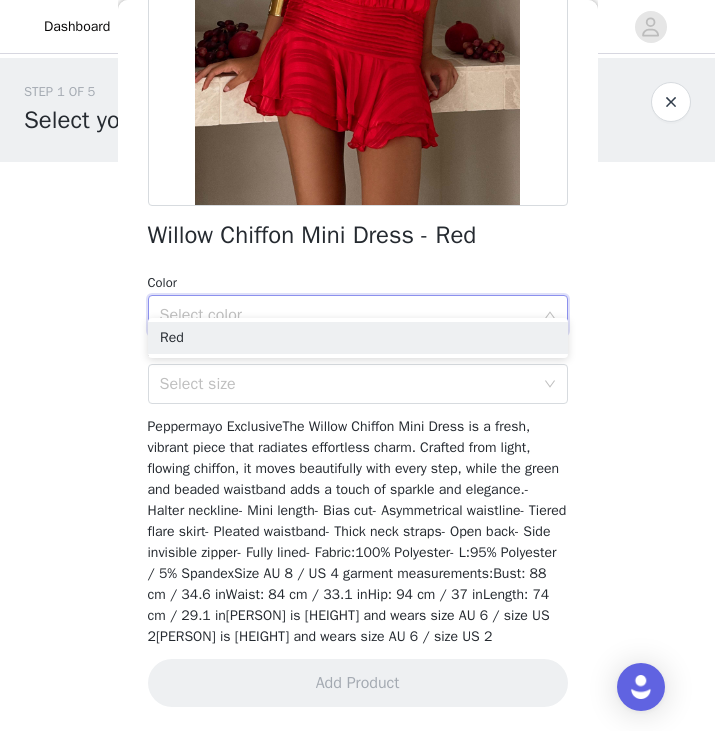 click on "Select color" at bounding box center [347, 315] 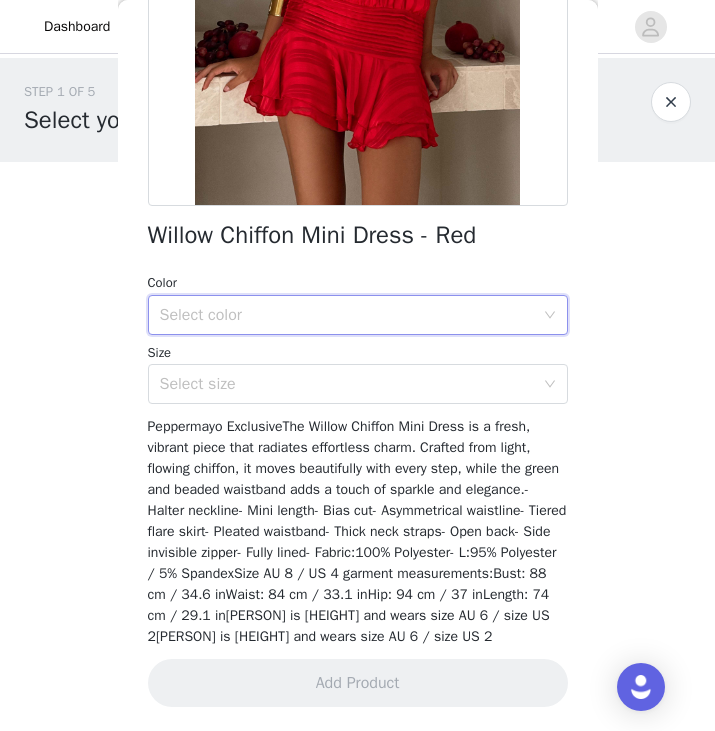 scroll, scrollTop: 0, scrollLeft: 0, axis: both 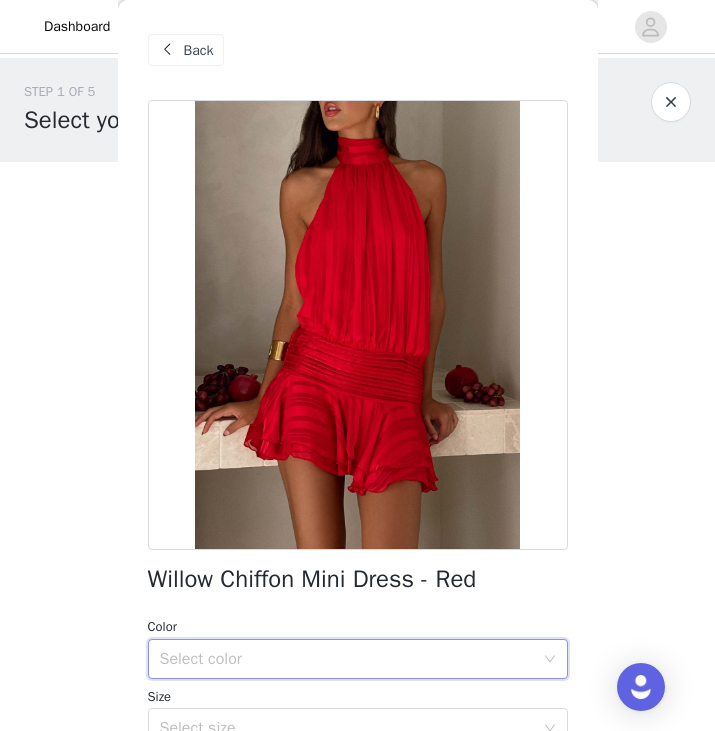 click on "Back" at bounding box center [199, 50] 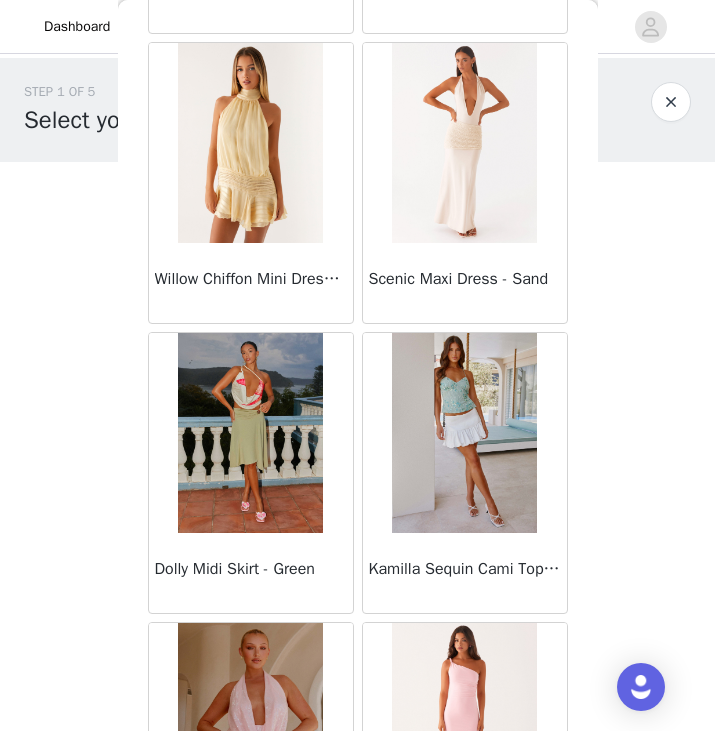 scroll, scrollTop: 21811, scrollLeft: 0, axis: vertical 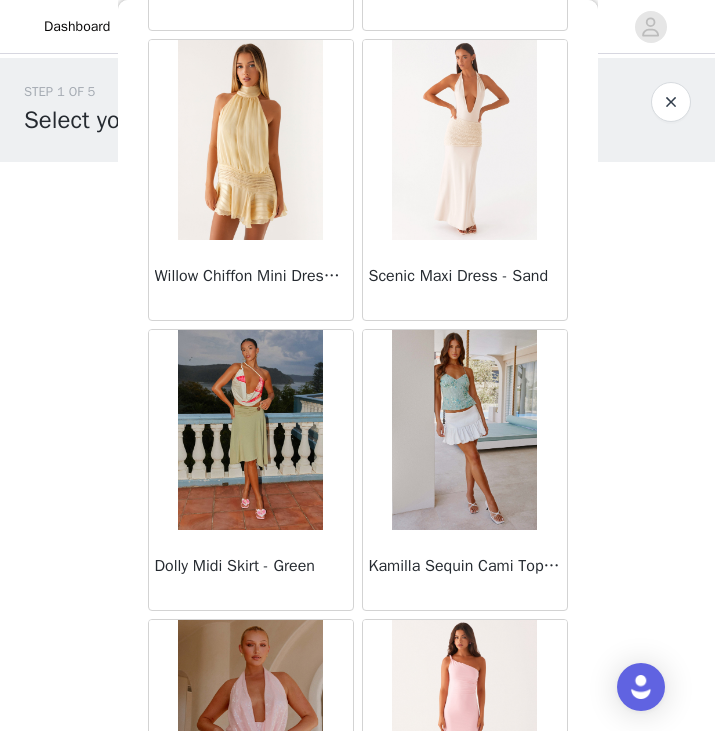 click at bounding box center [250, 140] 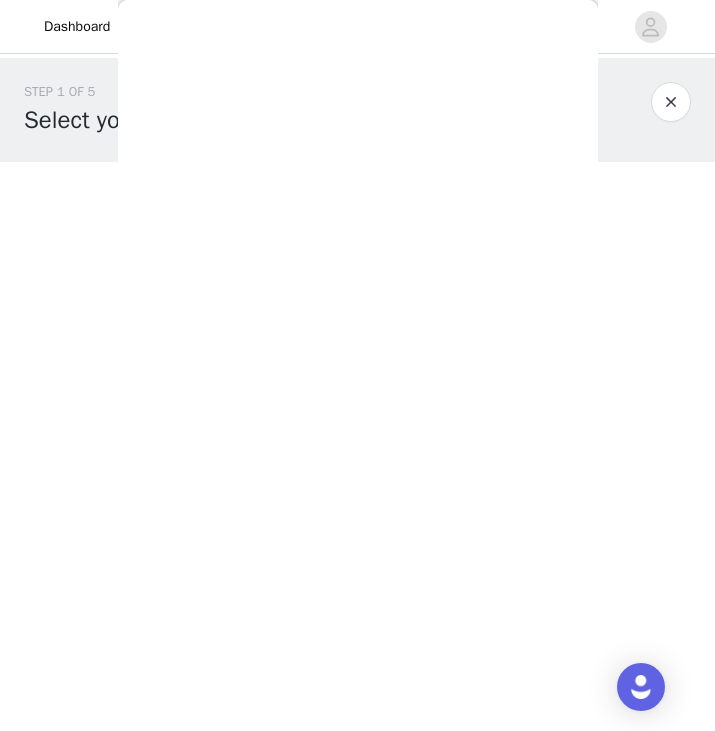 scroll, scrollTop: 323, scrollLeft: 0, axis: vertical 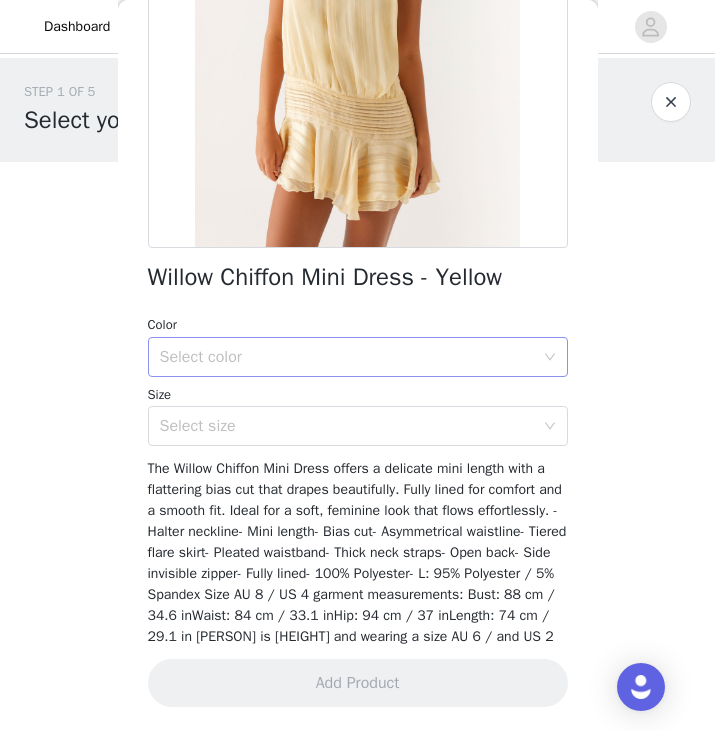 click on "Select color" at bounding box center (347, 357) 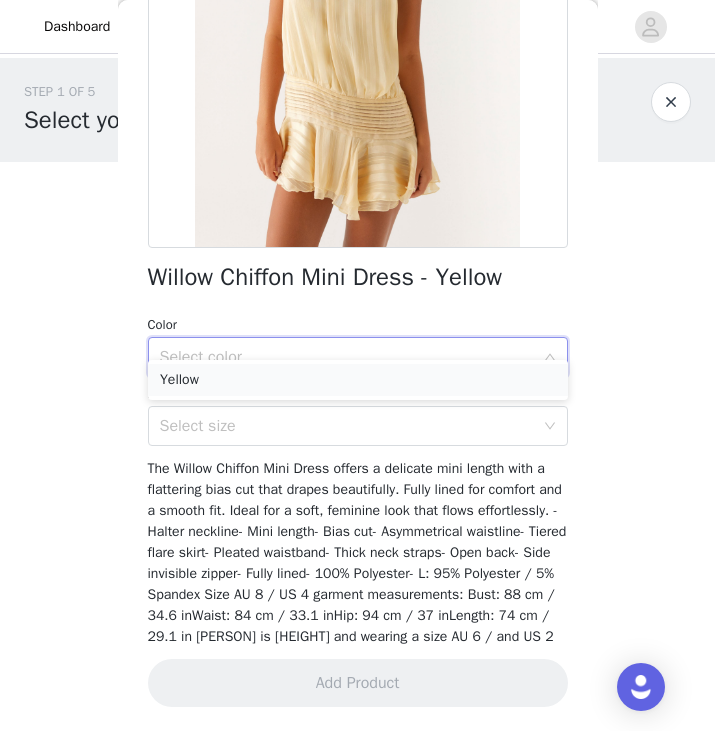 click on "Yellow" at bounding box center (358, 380) 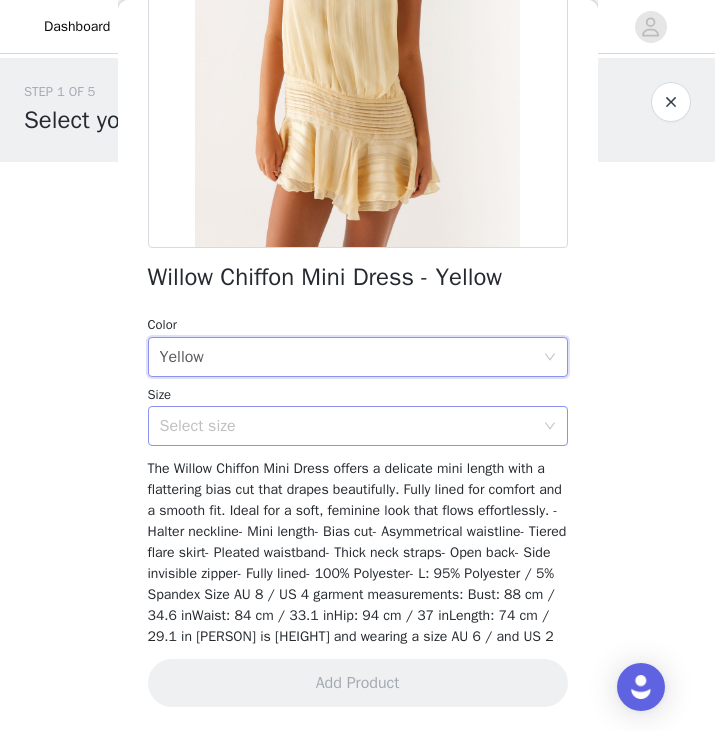 click on "Select size" at bounding box center (347, 426) 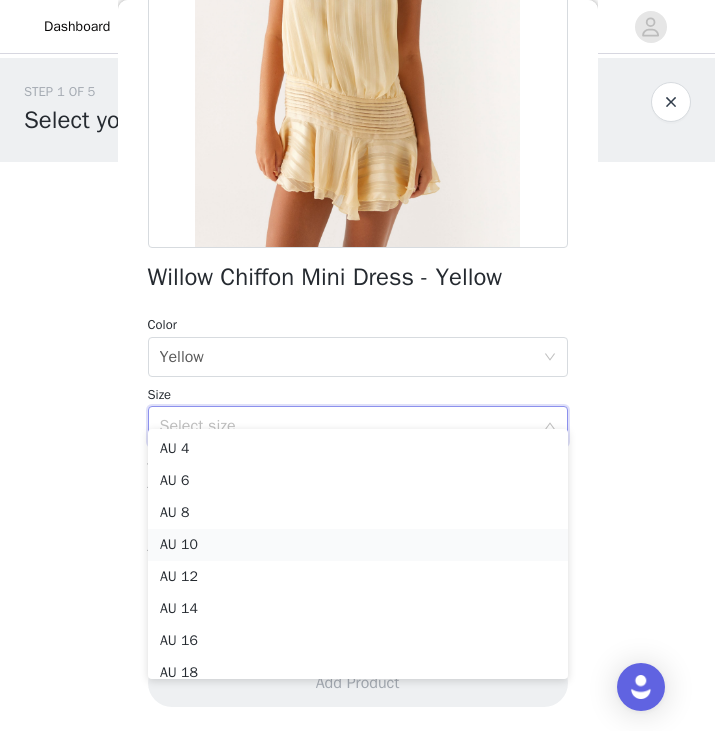 click on "AU 10" at bounding box center [358, 545] 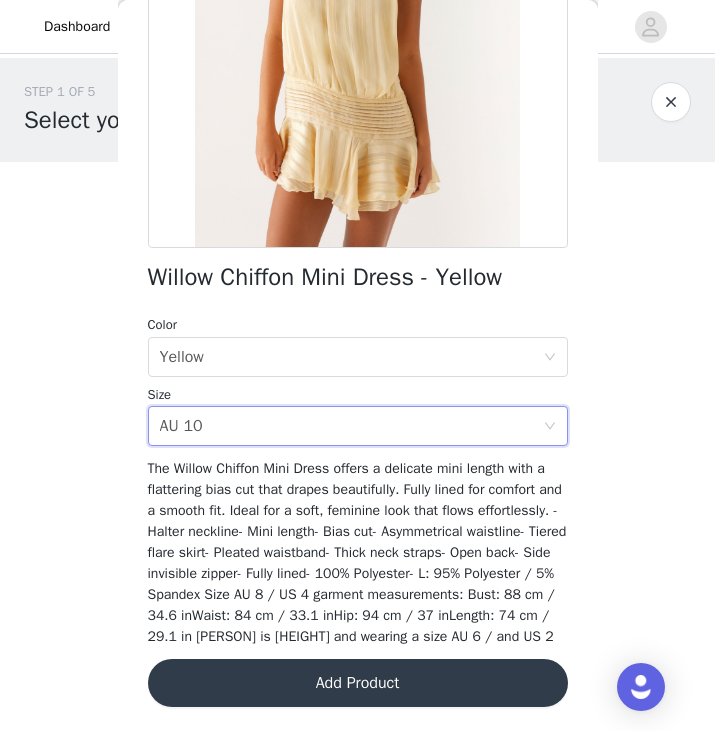 click on "Add Product" at bounding box center [358, 683] 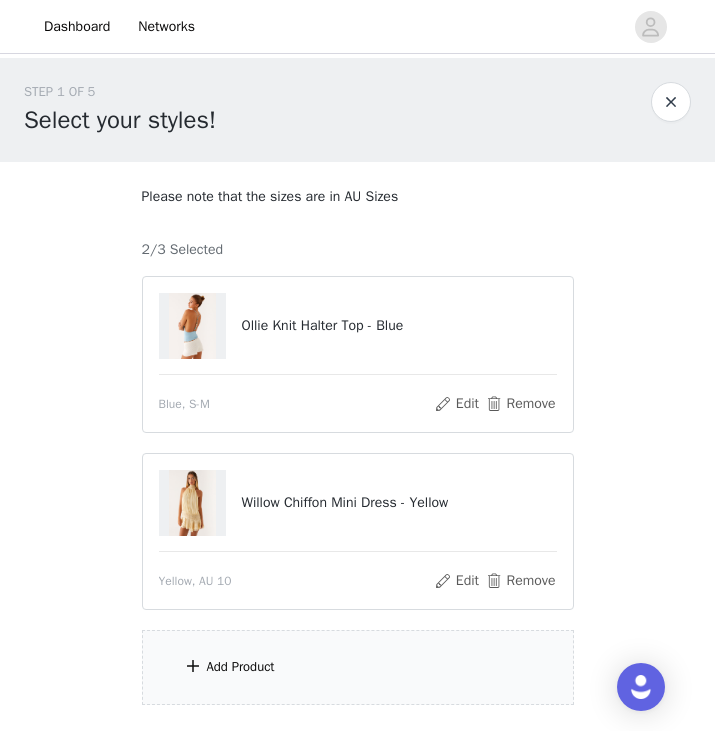 click on "Add Product" at bounding box center (241, 667) 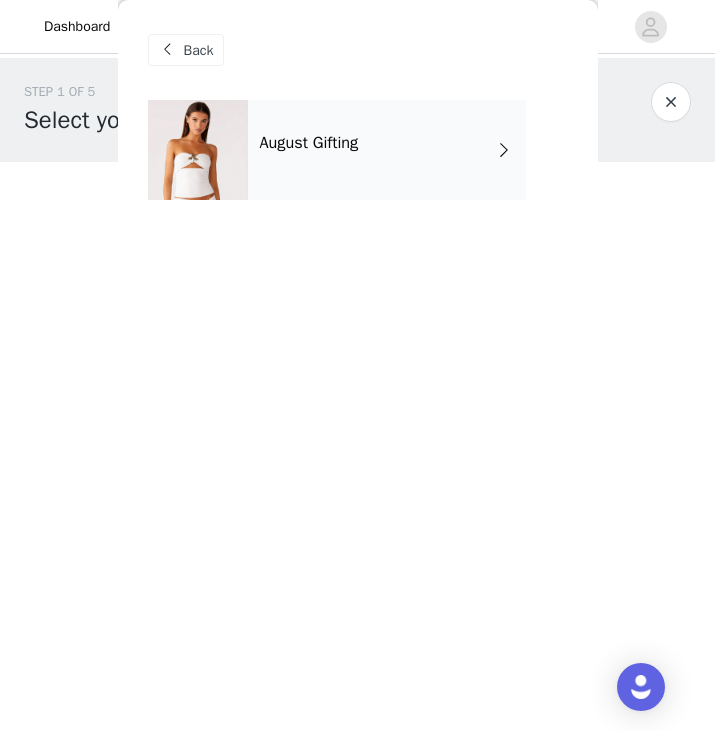 click on "August Gifting" at bounding box center (387, 150) 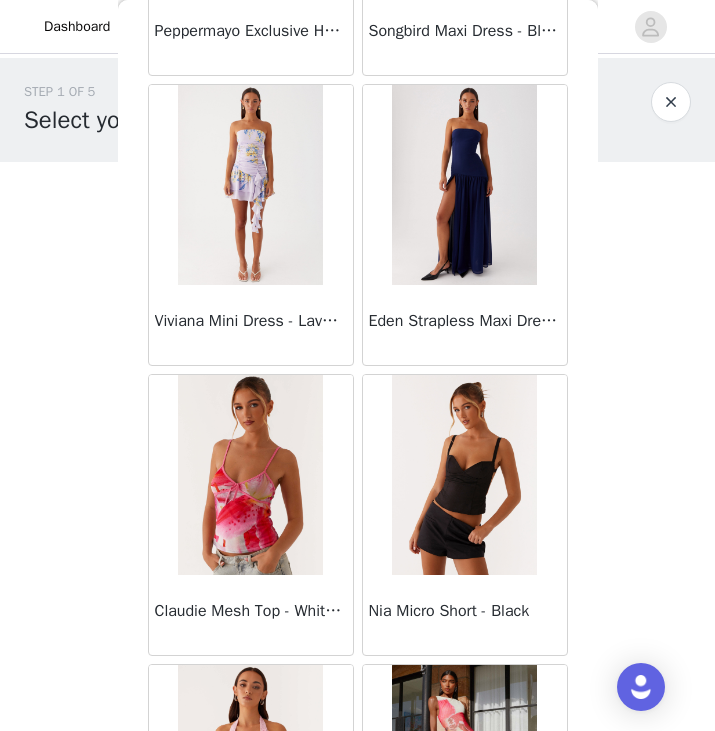 scroll, scrollTop: 2329, scrollLeft: 0, axis: vertical 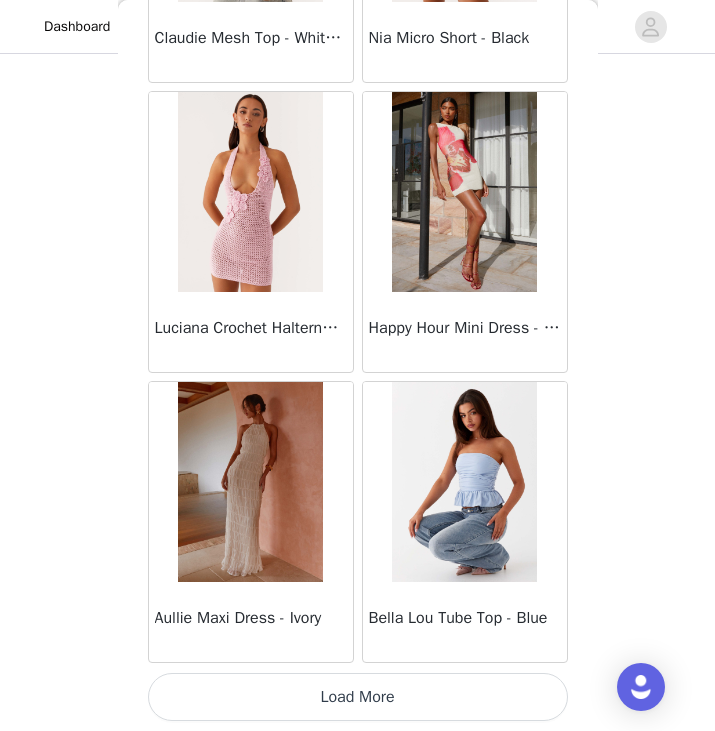 click on "Load More" at bounding box center [358, 697] 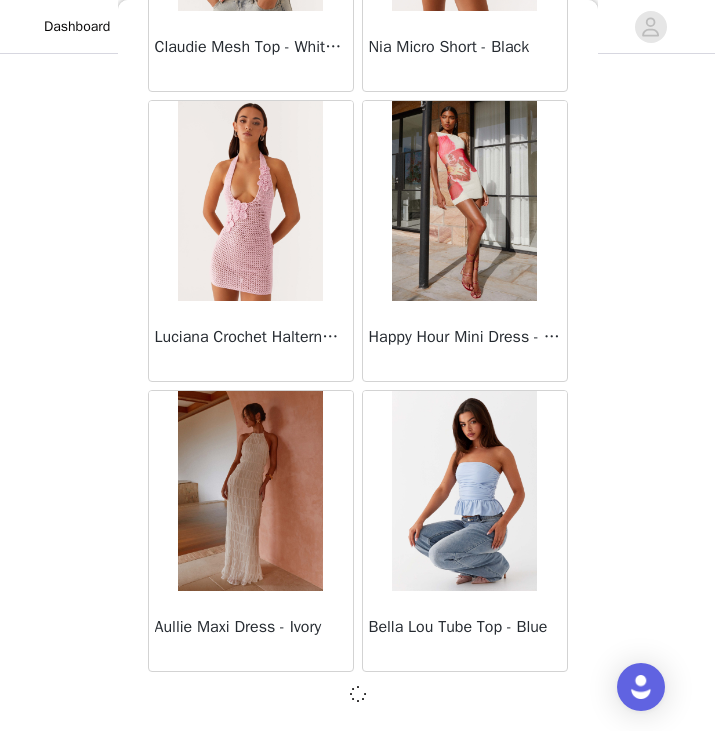 scroll, scrollTop: 2320, scrollLeft: 0, axis: vertical 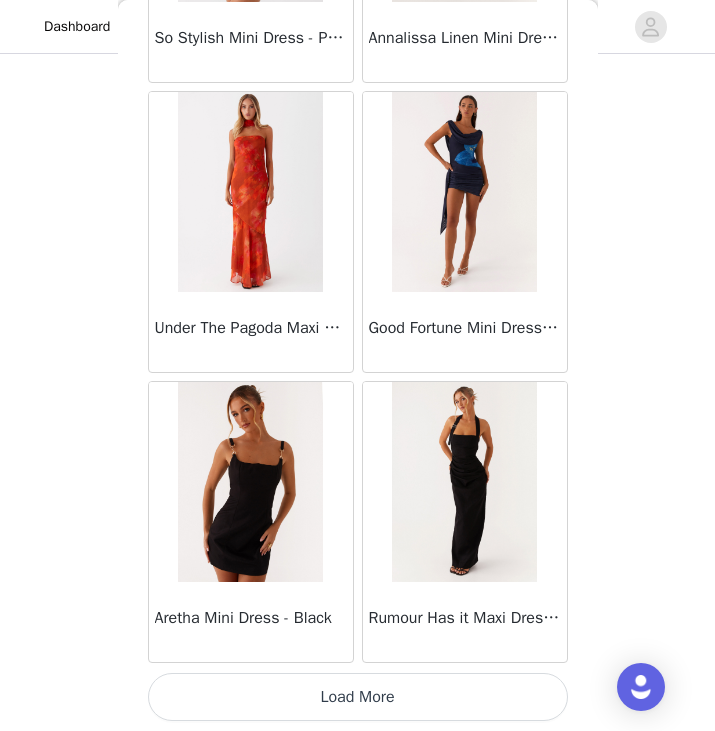 click on "Load More" at bounding box center (358, 697) 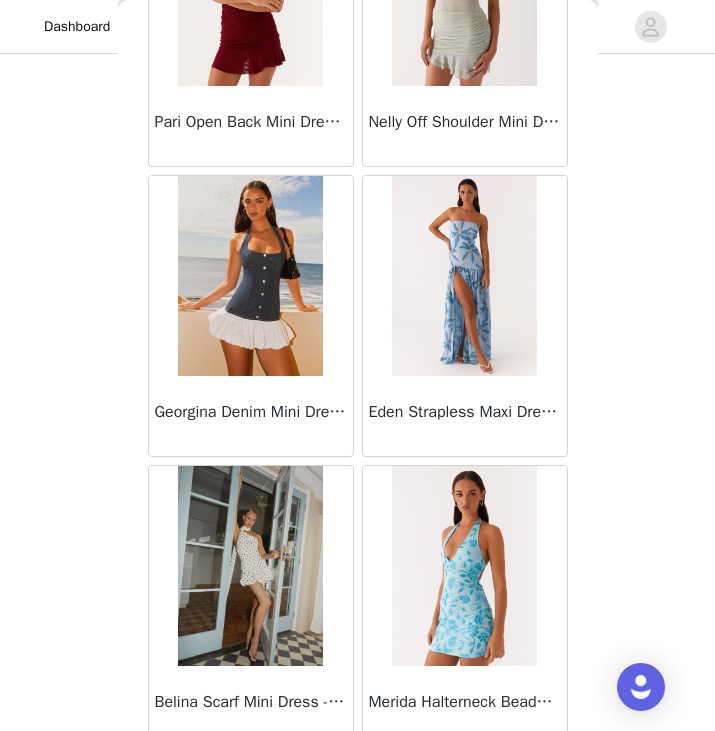 scroll, scrollTop: 8129, scrollLeft: 0, axis: vertical 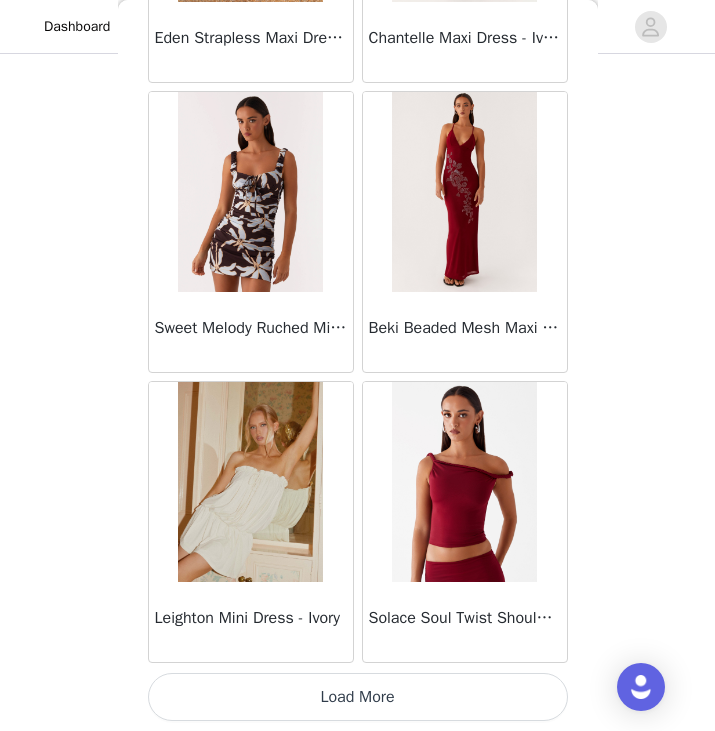 click on "Load More" at bounding box center (358, 697) 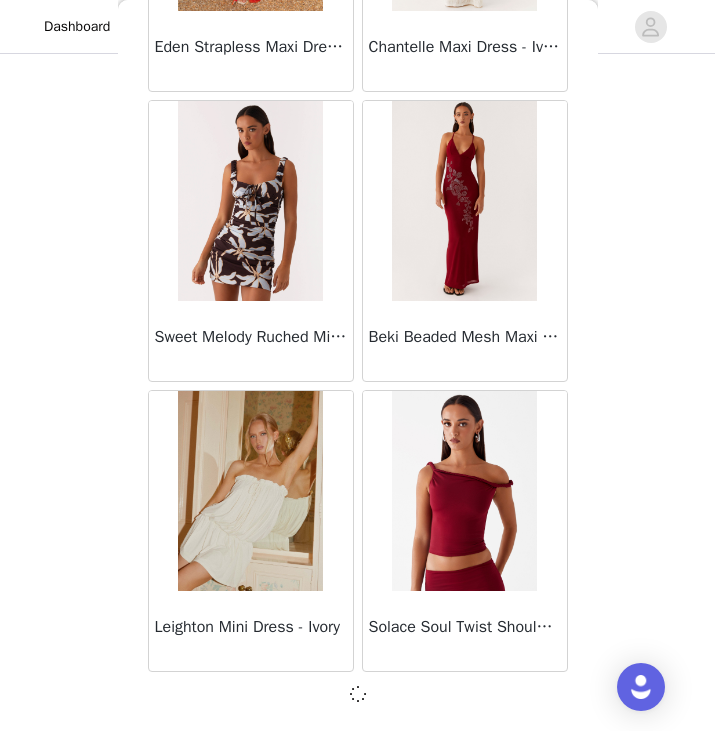 scroll, scrollTop: 8120, scrollLeft: 0, axis: vertical 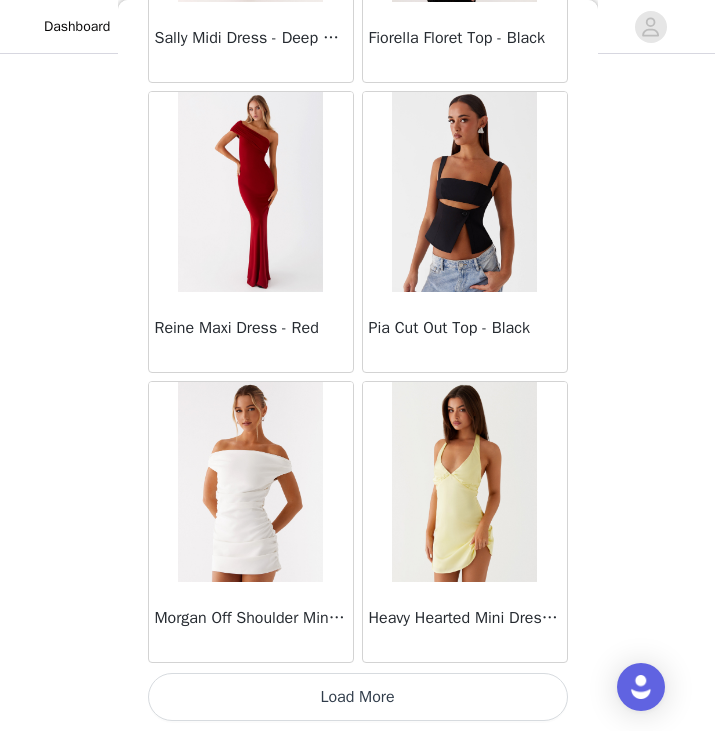 click on "Load More" at bounding box center [358, 697] 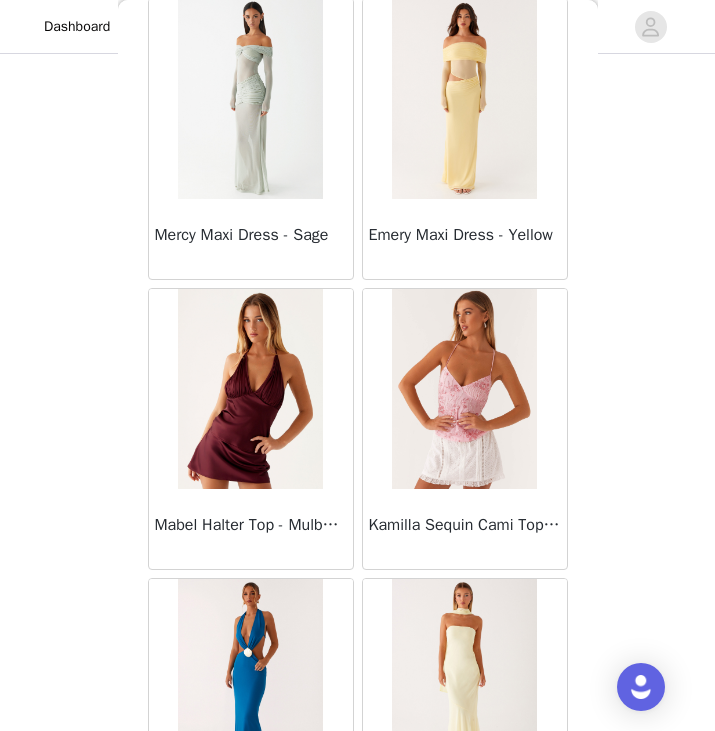 scroll, scrollTop: 13929, scrollLeft: 0, axis: vertical 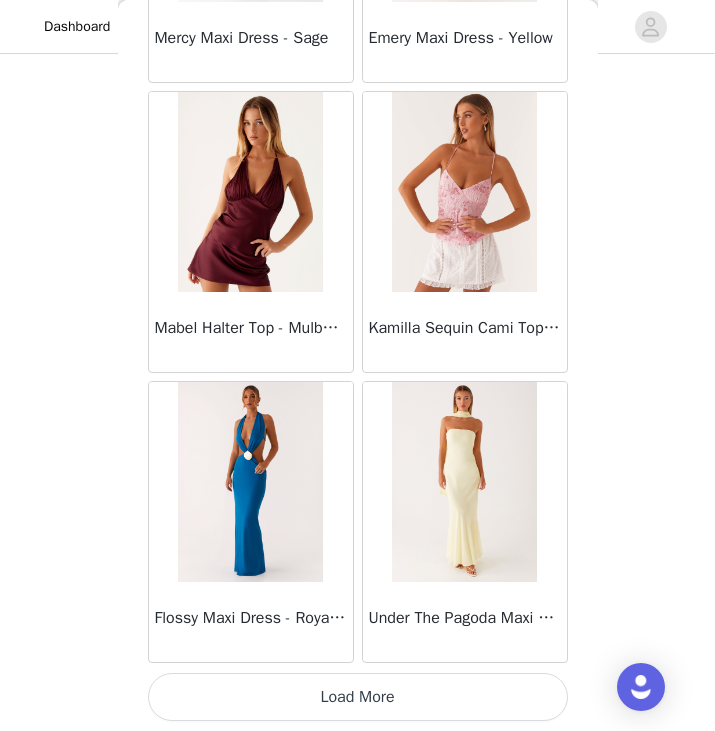 click on "Load More" at bounding box center (358, 697) 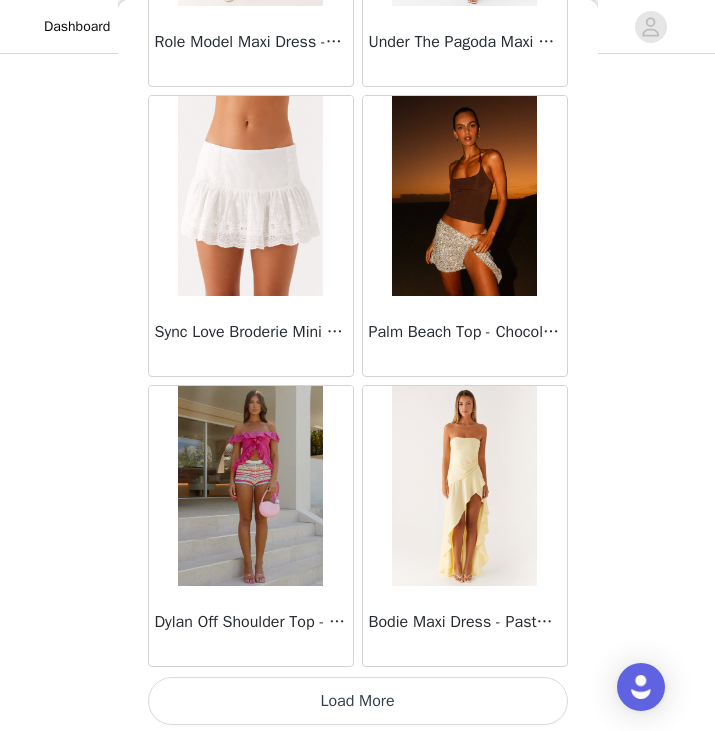 scroll, scrollTop: 16829, scrollLeft: 0, axis: vertical 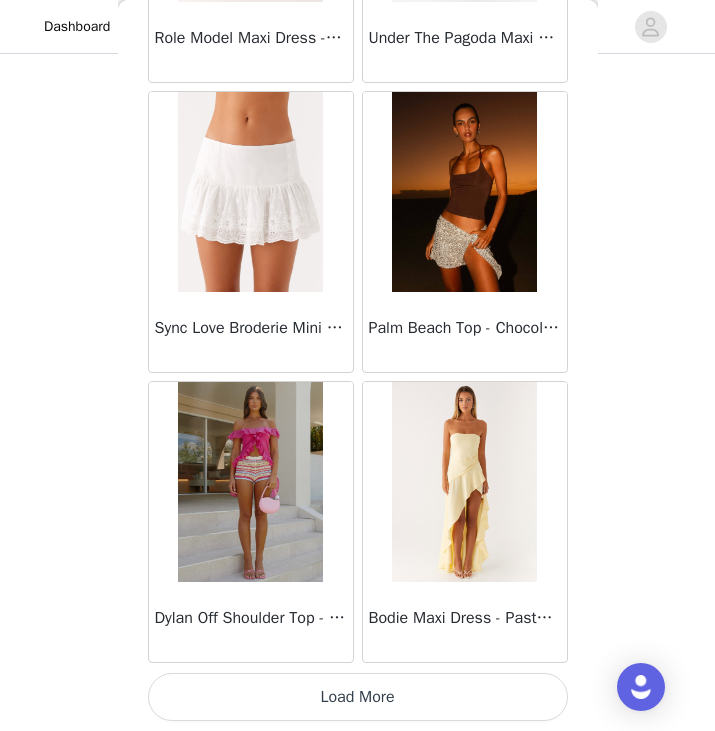 click on "Load More" at bounding box center [358, 697] 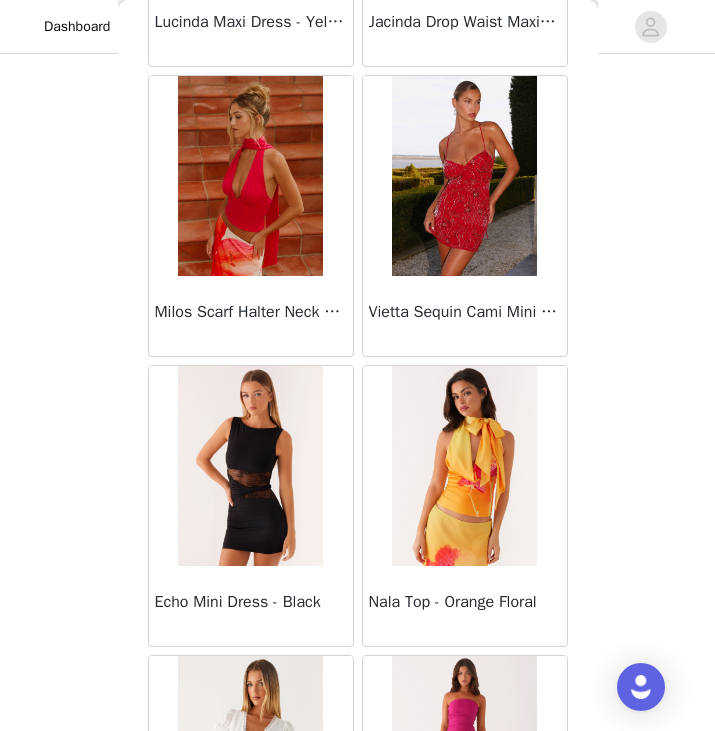 scroll, scrollTop: 19729, scrollLeft: 0, axis: vertical 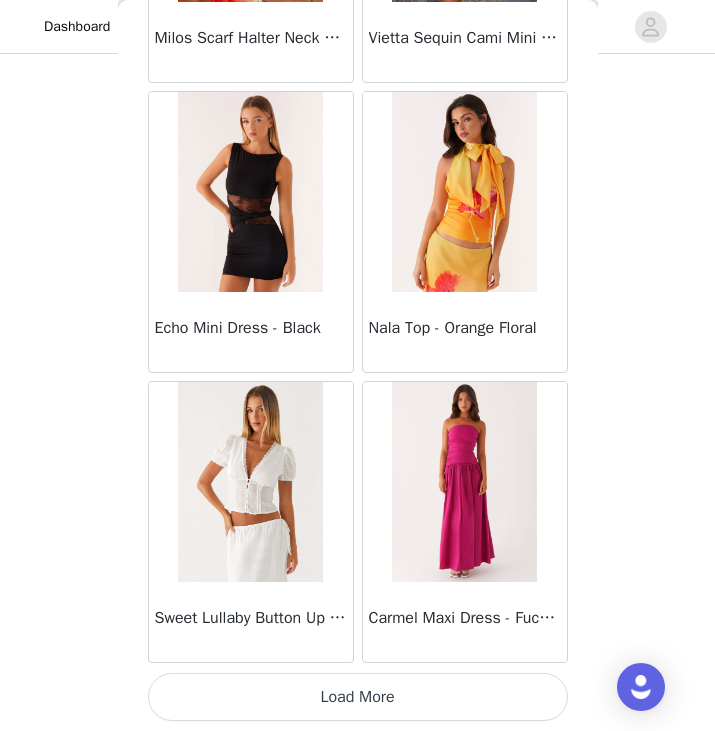 click at bounding box center [250, 482] 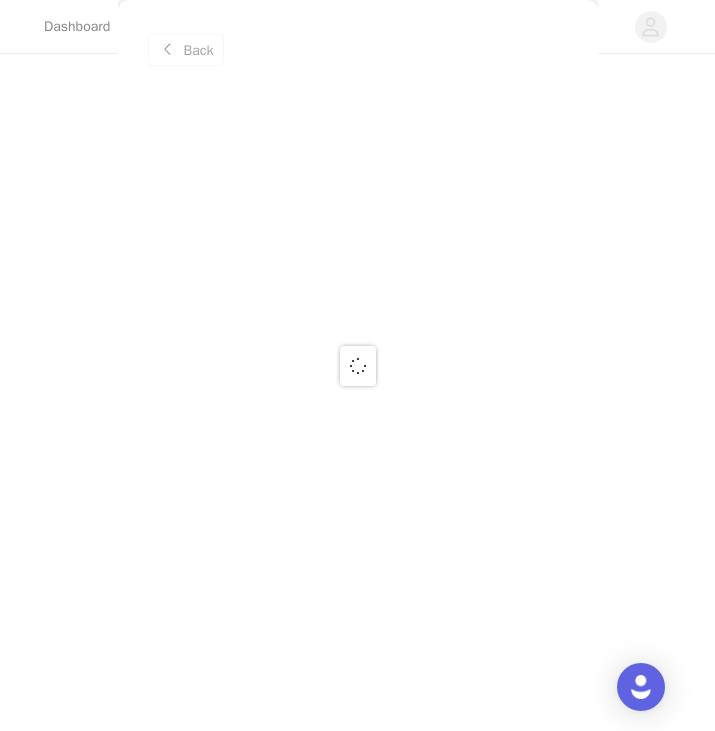 scroll, scrollTop: 0, scrollLeft: 0, axis: both 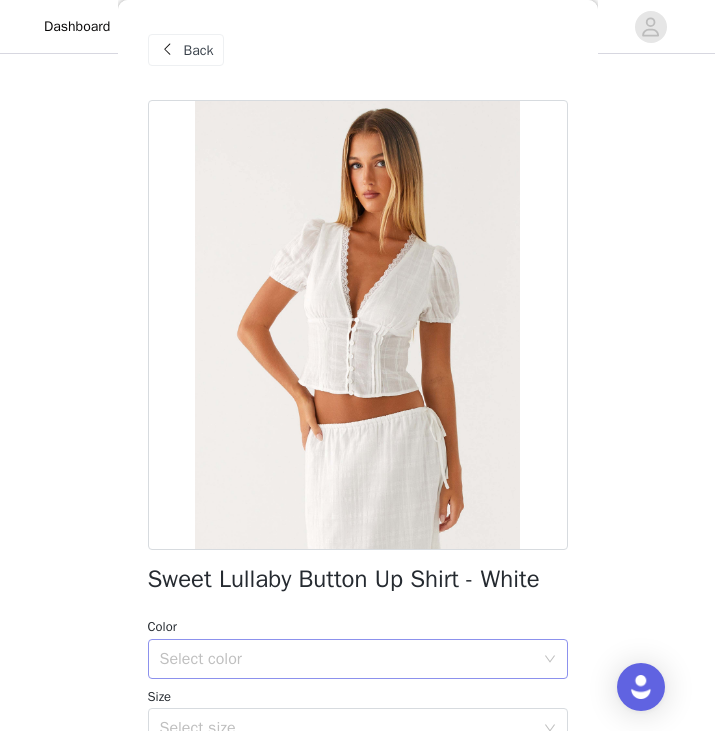 click on "Select color" at bounding box center [347, 659] 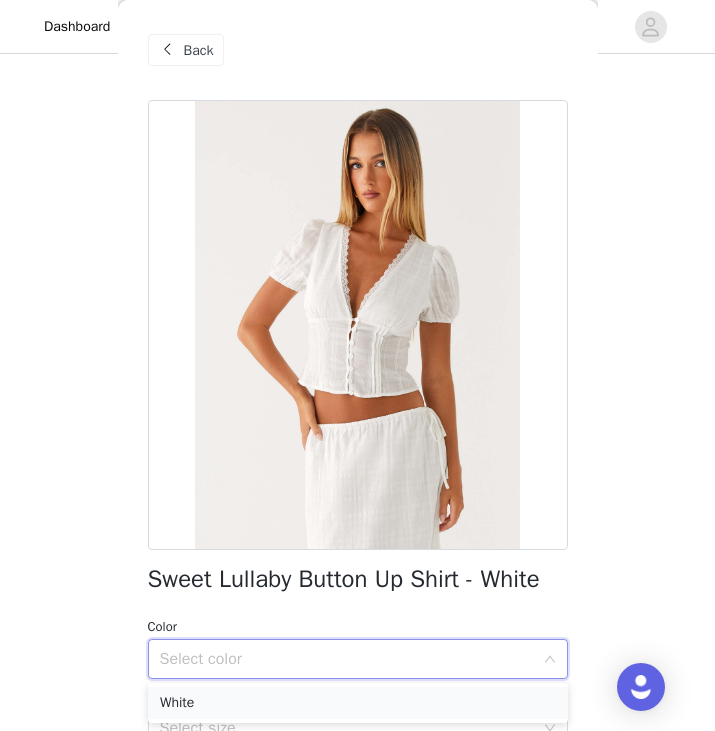 click on "White" at bounding box center (358, 703) 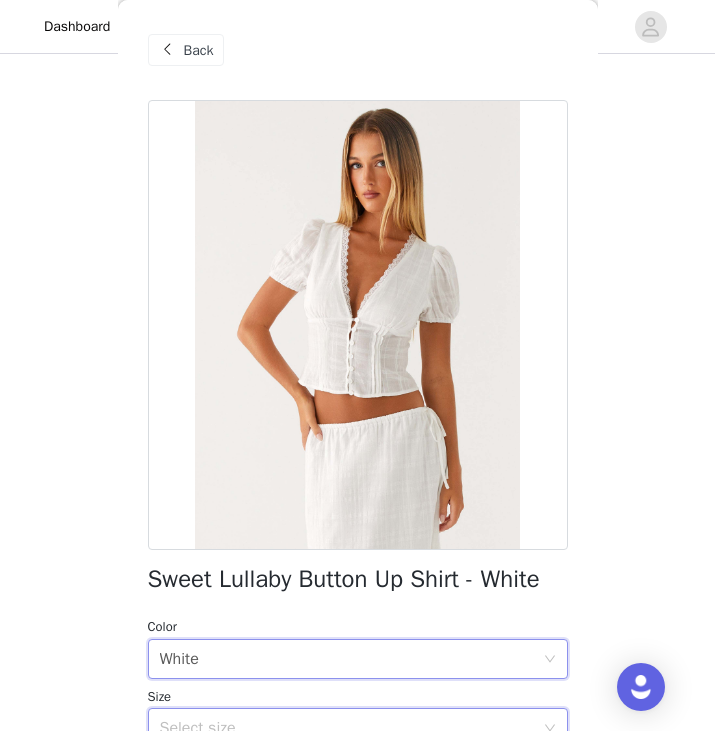 click on "Select size" at bounding box center (351, 728) 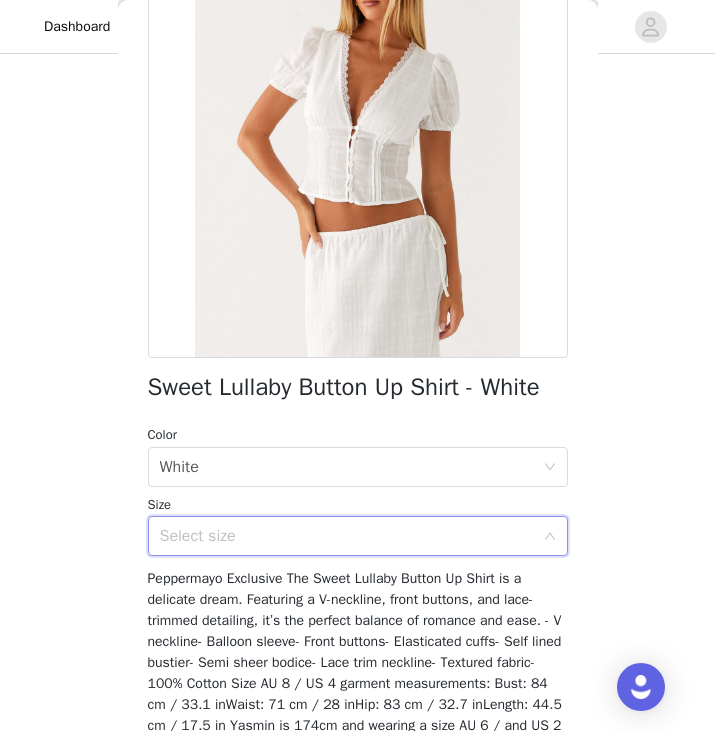 scroll, scrollTop: 210, scrollLeft: 0, axis: vertical 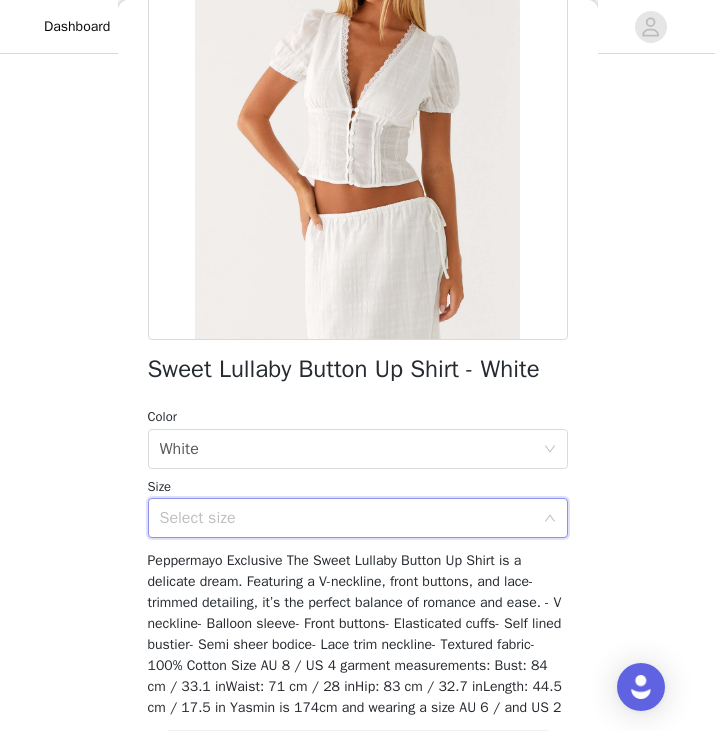 click on "Select size" at bounding box center (351, 518) 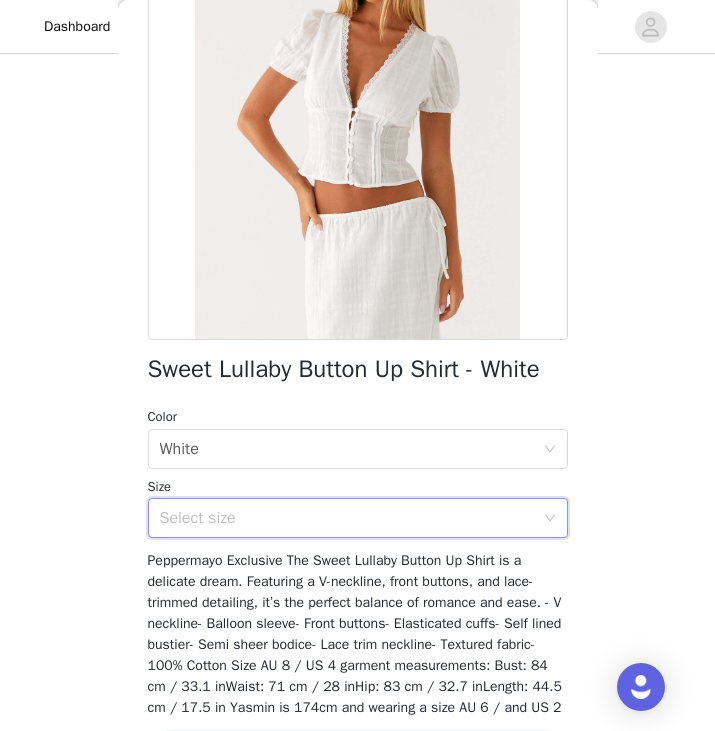 click on "Select size" at bounding box center [351, 518] 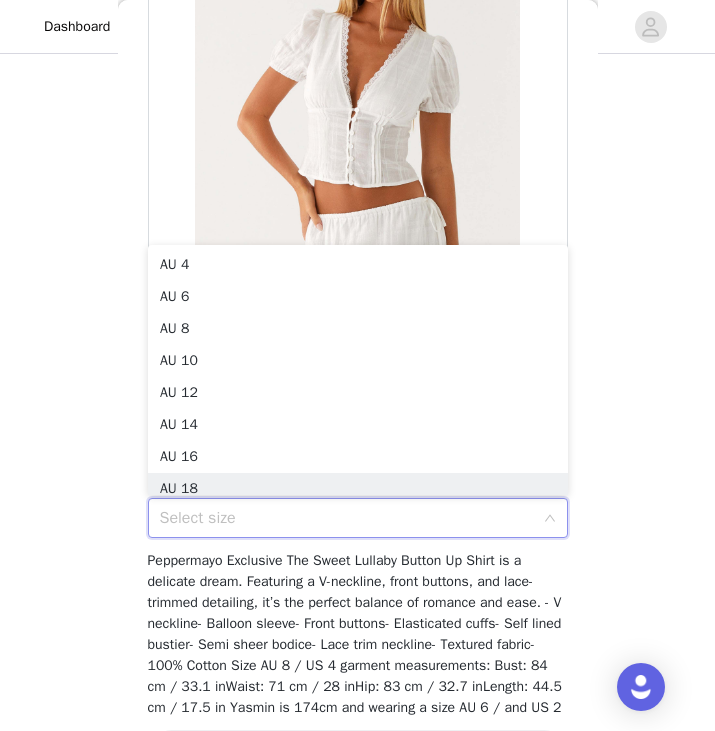 scroll, scrollTop: 10, scrollLeft: 0, axis: vertical 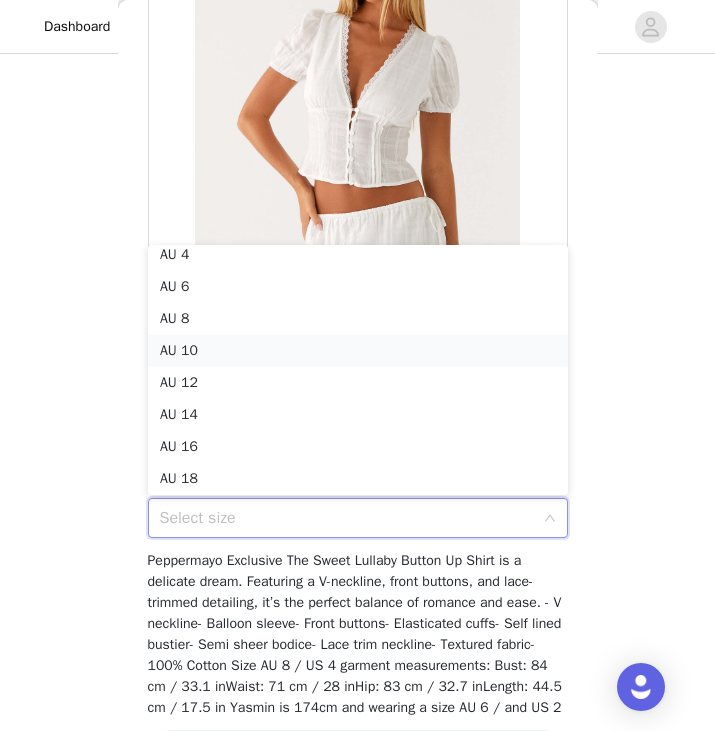click on "AU 10" at bounding box center [358, 351] 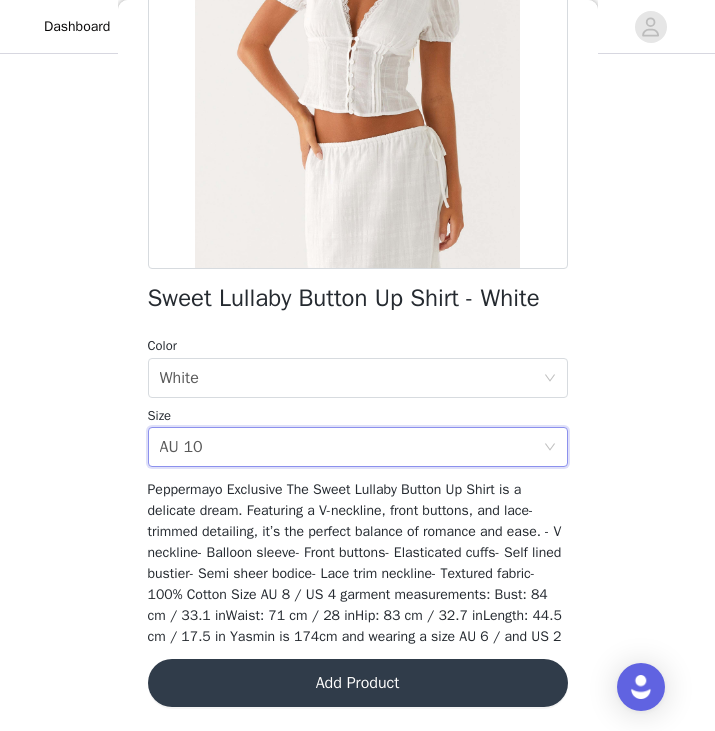 scroll, scrollTop: 302, scrollLeft: 0, axis: vertical 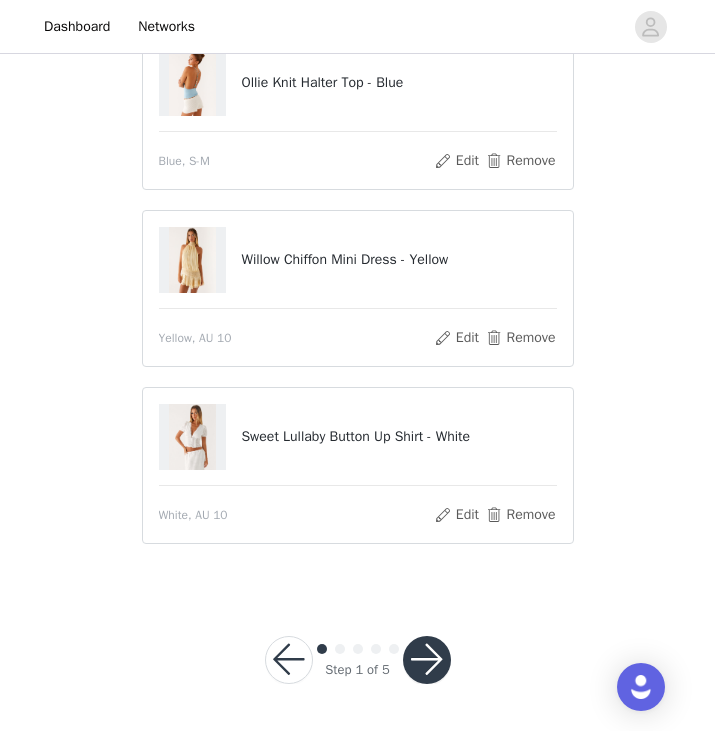 click at bounding box center [427, 660] 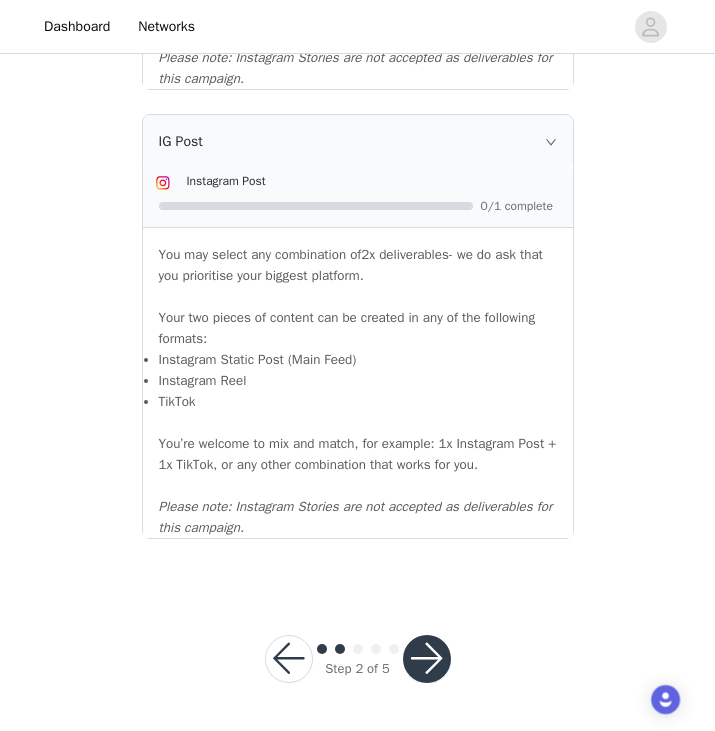 scroll, scrollTop: 2221, scrollLeft: 0, axis: vertical 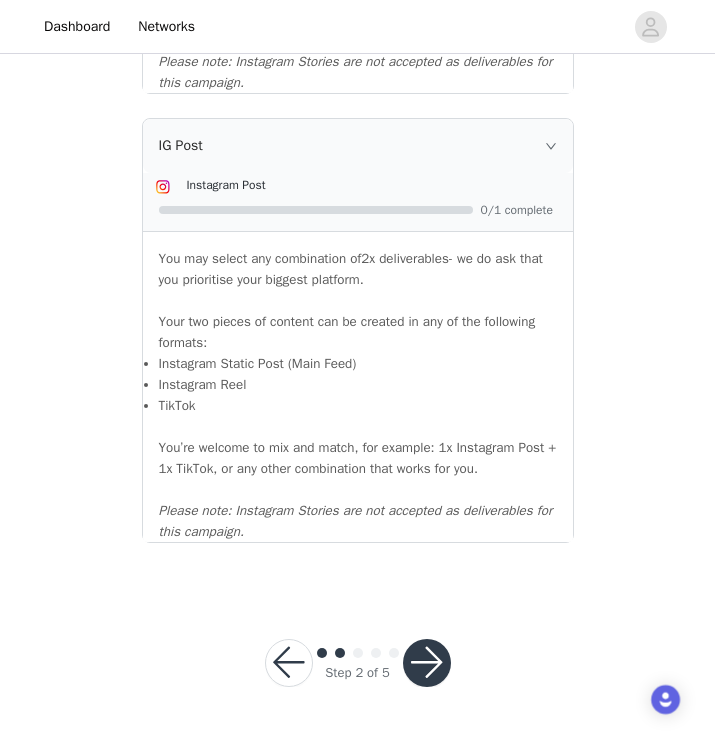 click at bounding box center [427, 663] 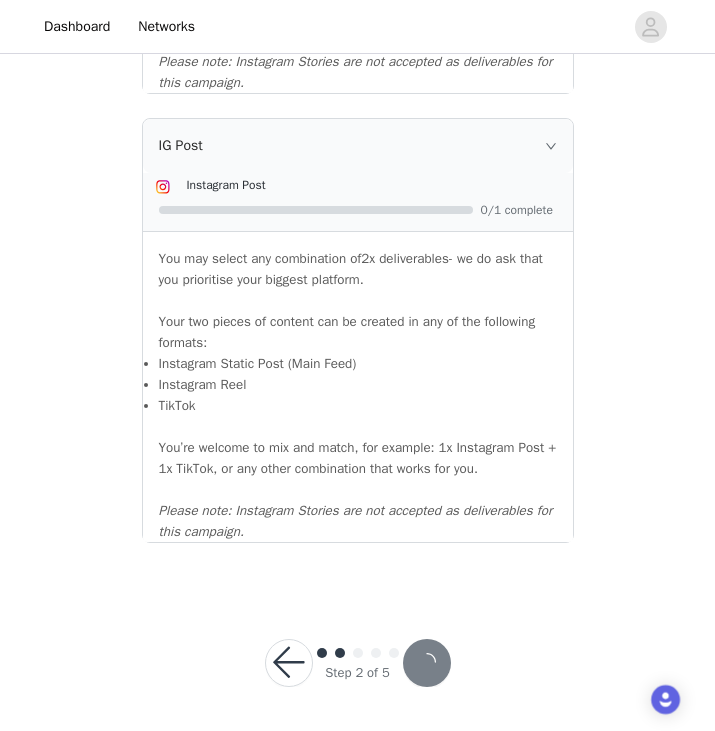 scroll, scrollTop: 0, scrollLeft: 0, axis: both 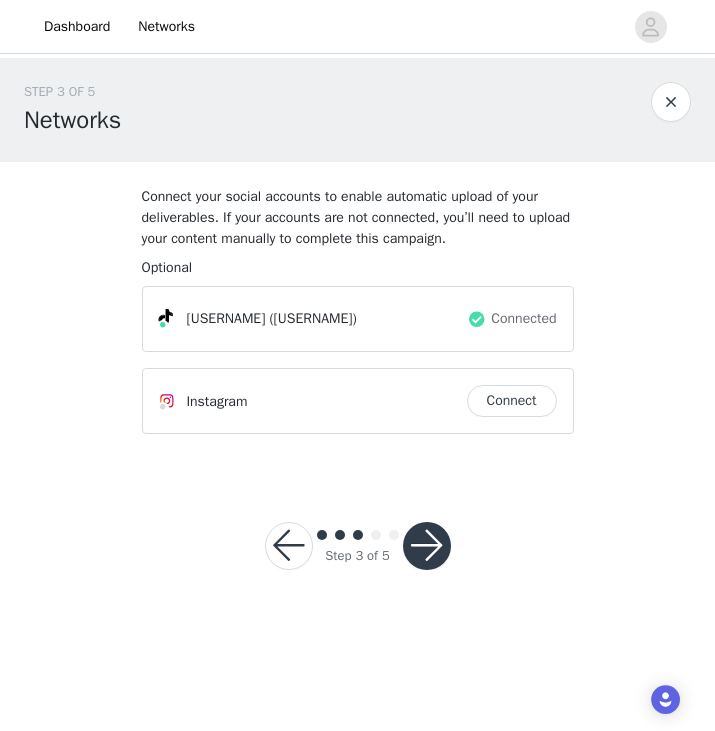 click on "Connect" at bounding box center [512, 401] 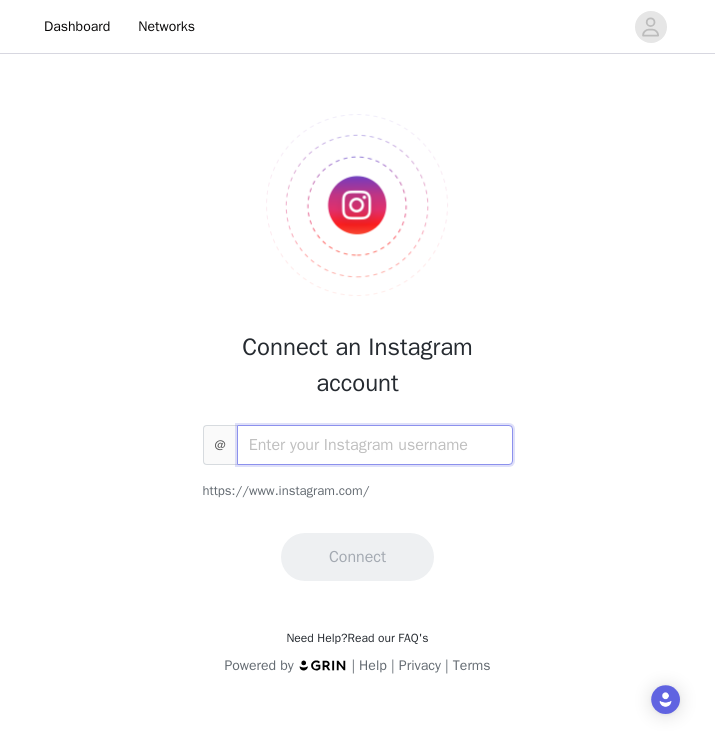 click at bounding box center (375, 445) 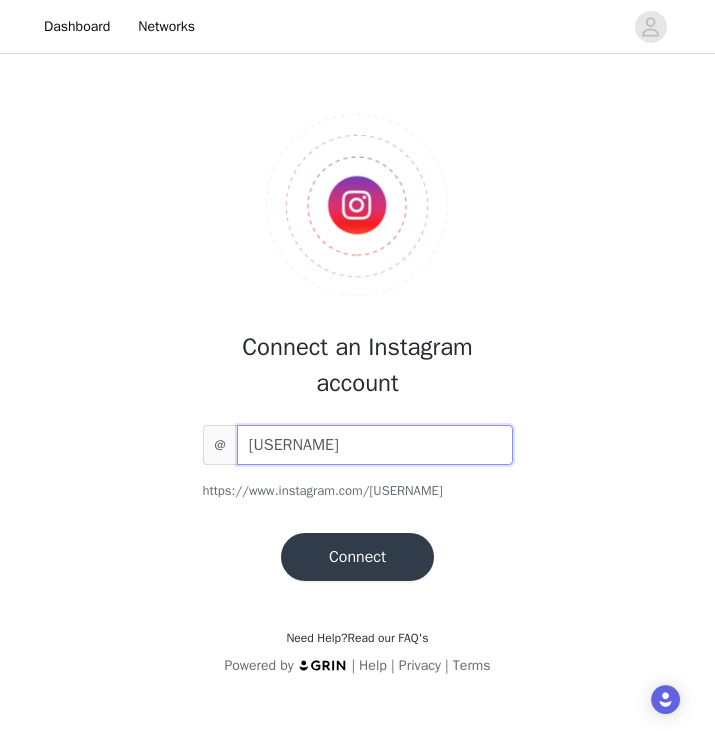 type on "[USERNAME]" 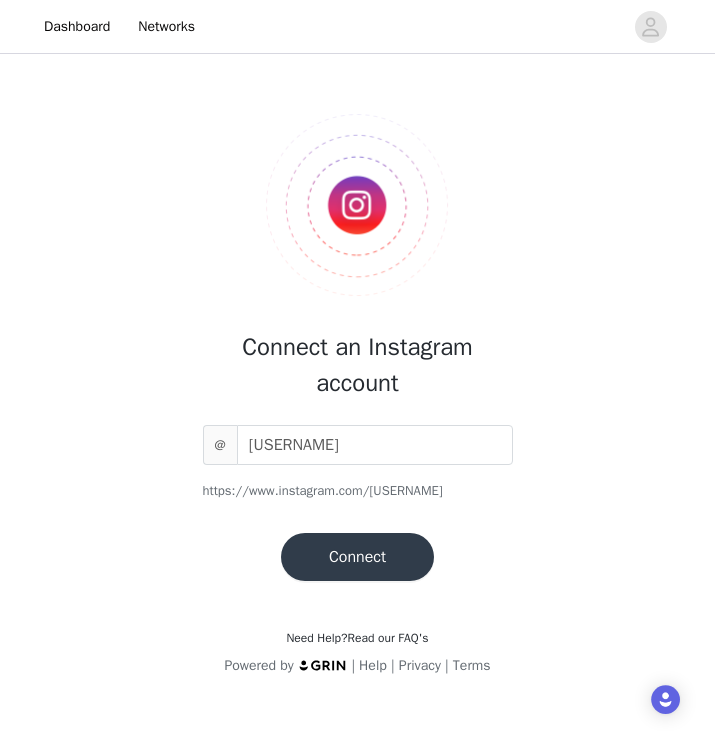 click on "Connect" at bounding box center [357, 557] 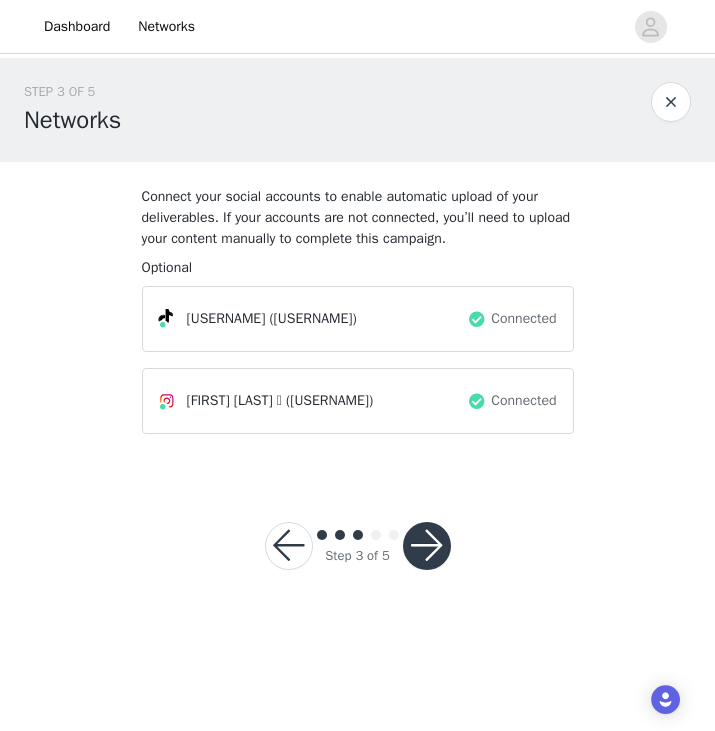 click at bounding box center (427, 546) 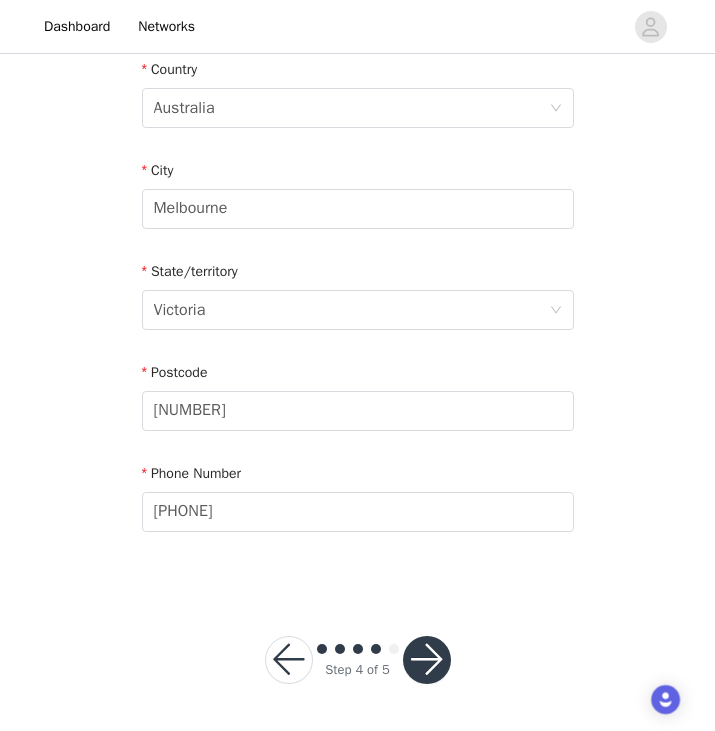 scroll, scrollTop: 674, scrollLeft: 0, axis: vertical 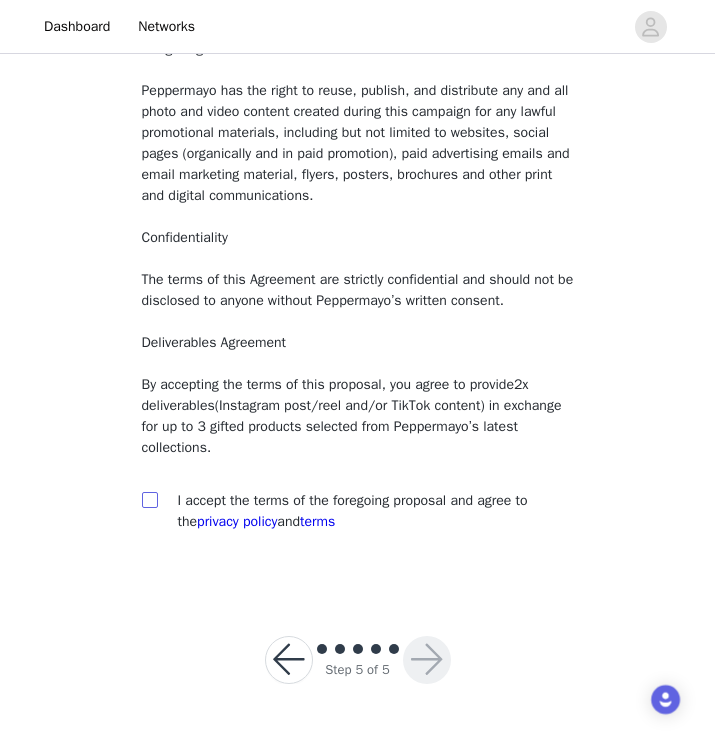 click at bounding box center (149, 499) 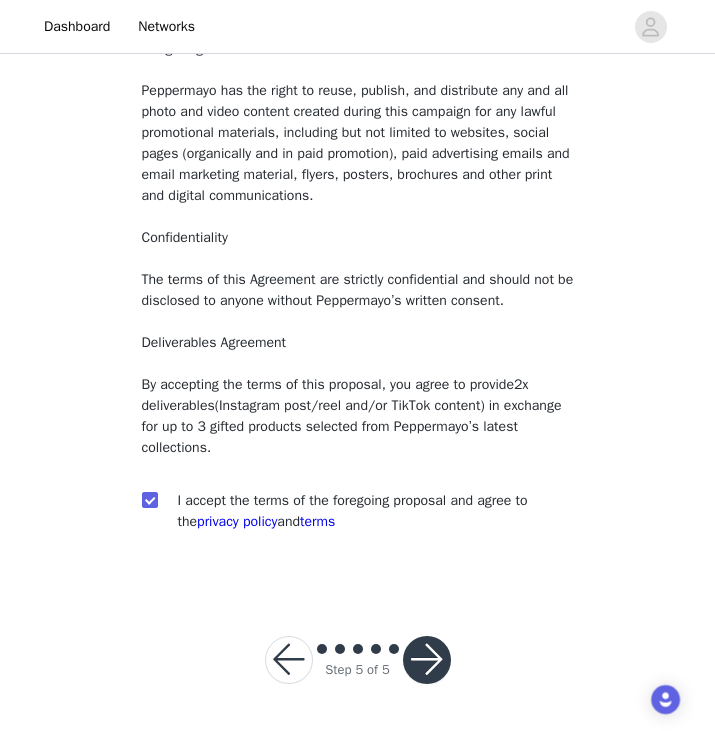 click at bounding box center [427, 660] 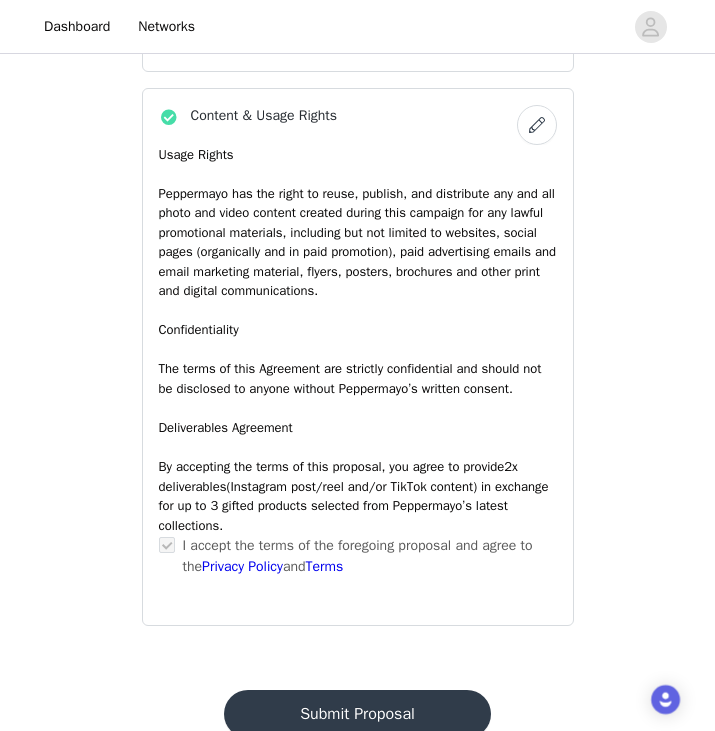 scroll, scrollTop: 1357, scrollLeft: 0, axis: vertical 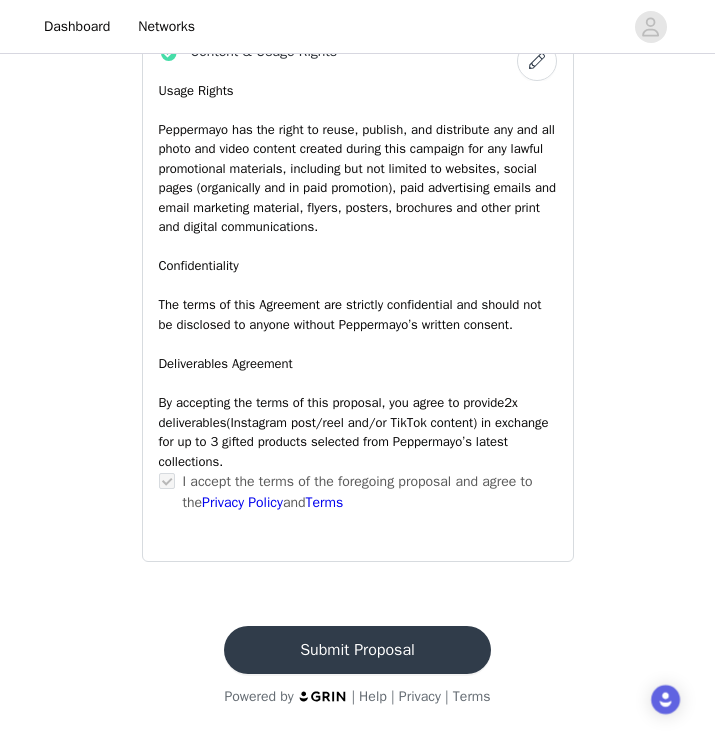 click on "Submit Proposal" at bounding box center (357, 650) 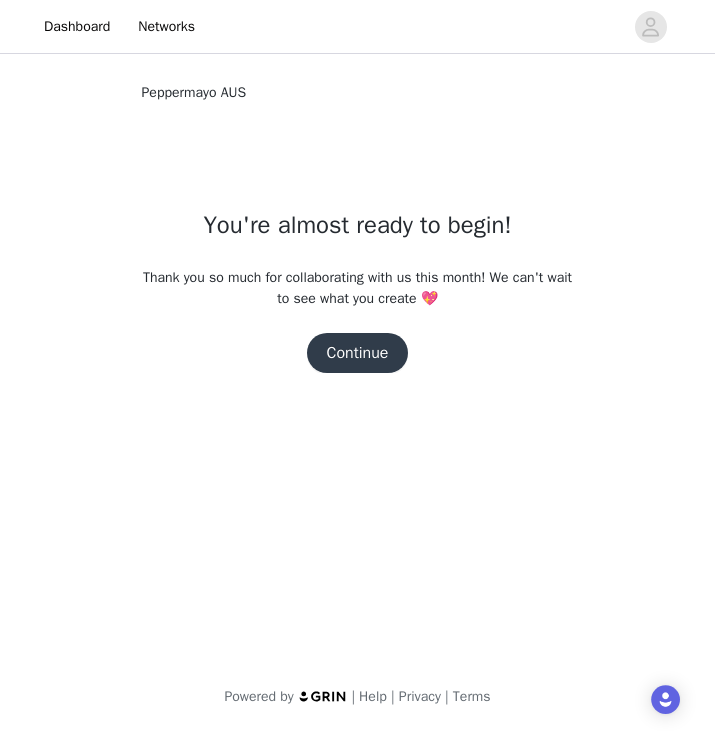 scroll, scrollTop: 0, scrollLeft: 0, axis: both 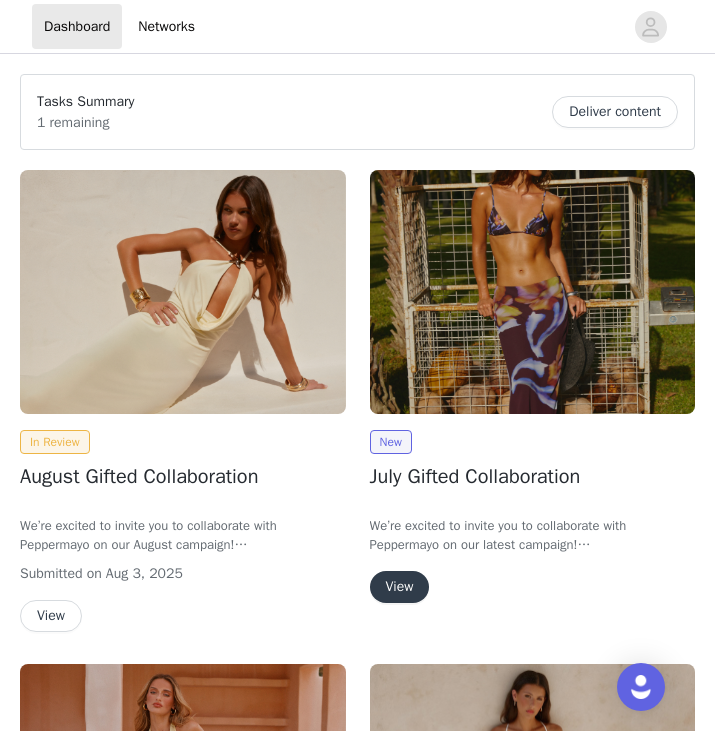 click on "View" at bounding box center (400, 587) 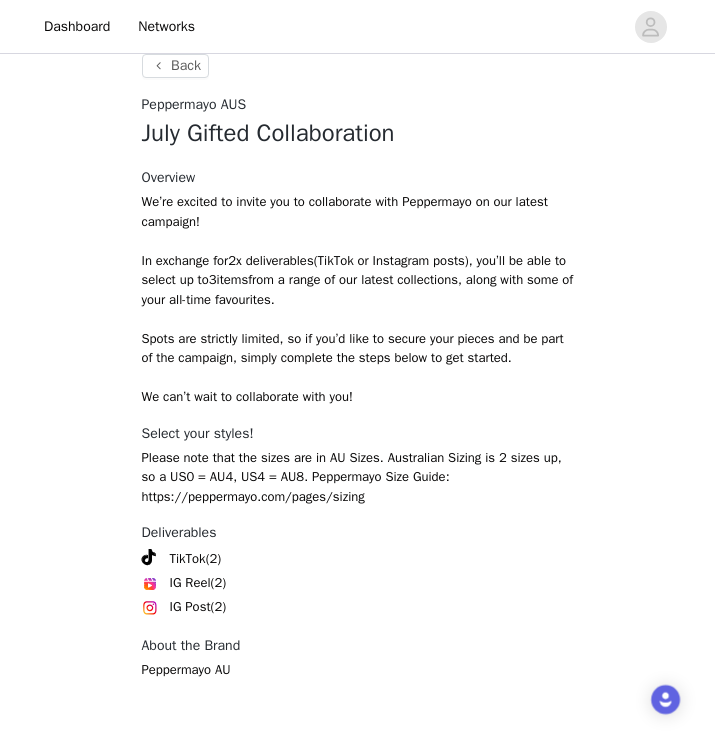 scroll, scrollTop: 824, scrollLeft: 0, axis: vertical 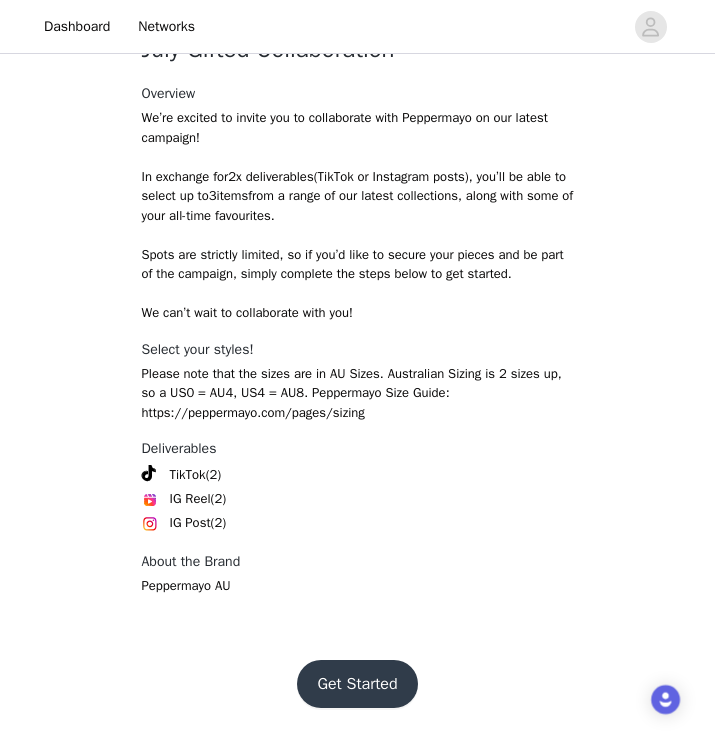 click on "Get Started" at bounding box center (357, 684) 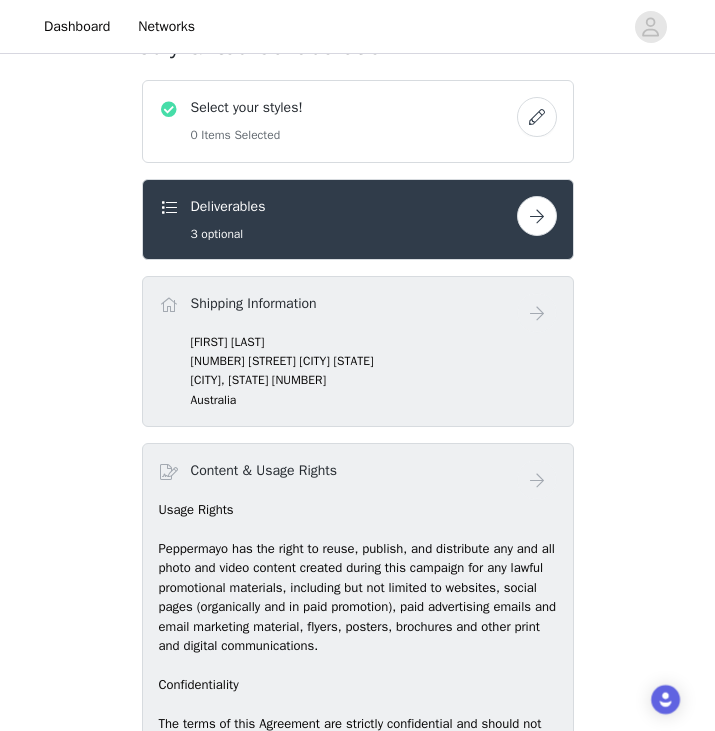 scroll, scrollTop: 735, scrollLeft: 0, axis: vertical 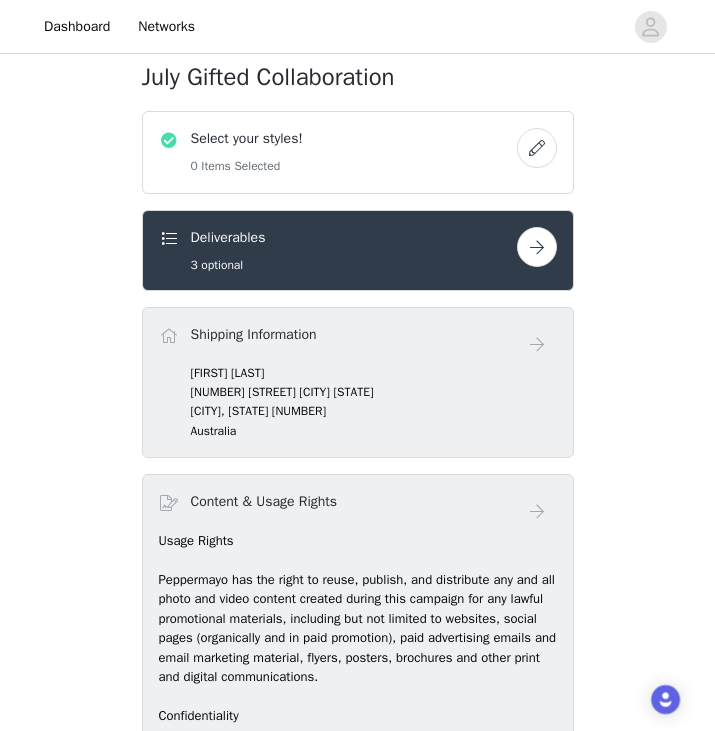click at bounding box center [537, 148] 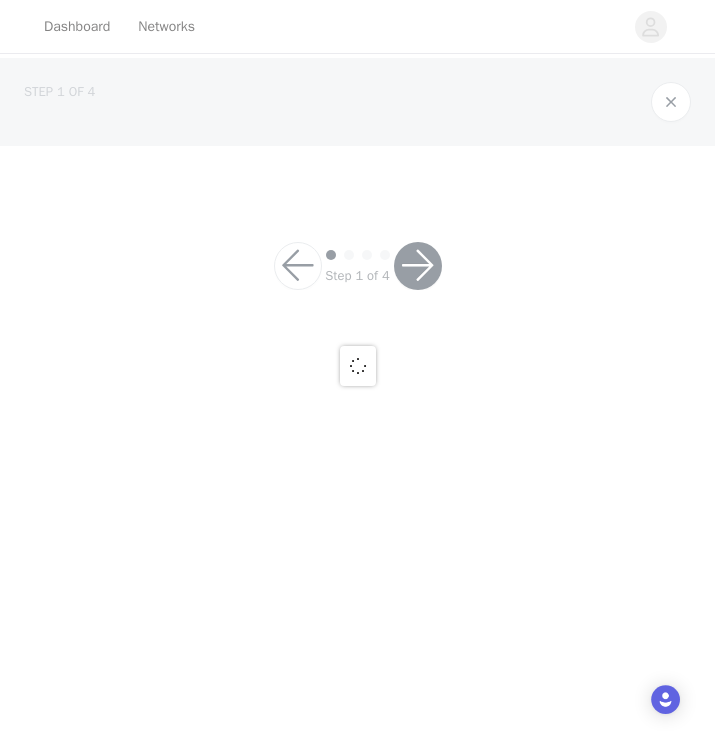 scroll, scrollTop: 0, scrollLeft: 0, axis: both 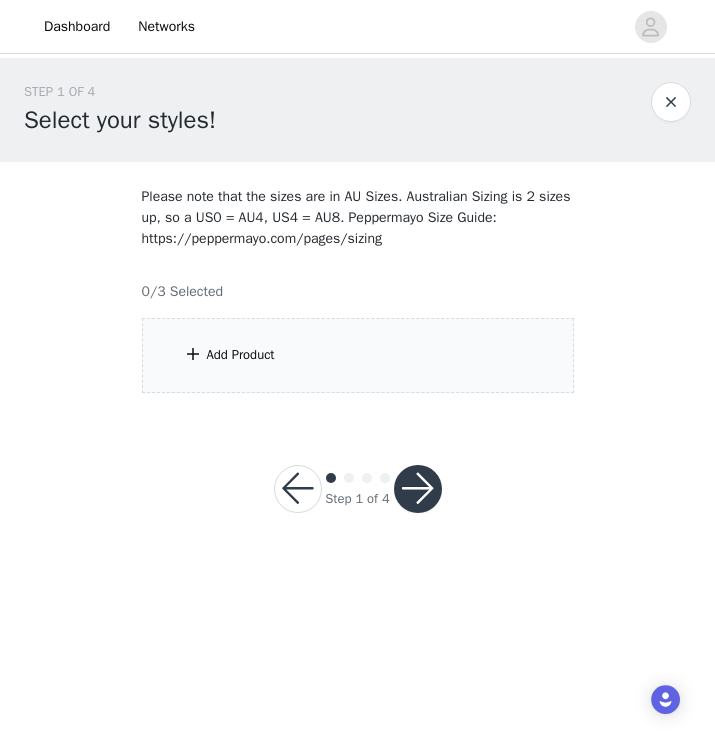 click on "Step 1 of 4" at bounding box center (358, 489) 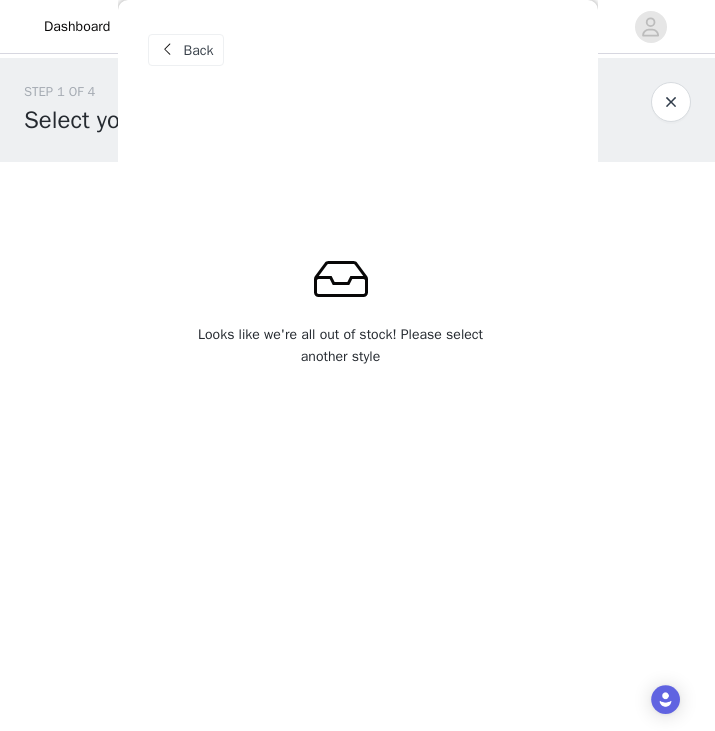 drag, startPoint x: 179, startPoint y: 48, endPoint x: 350, endPoint y: 48, distance: 171 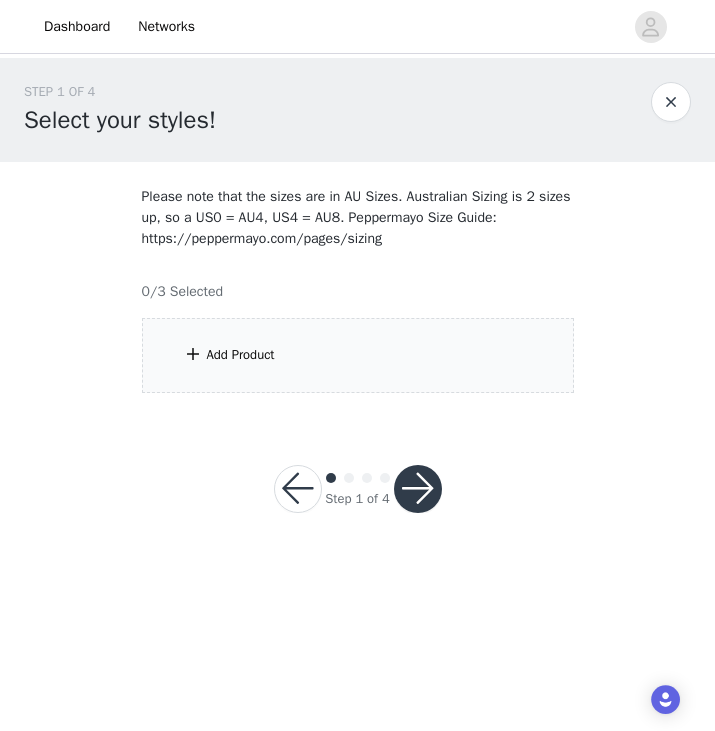 click at bounding box center [671, 102] 